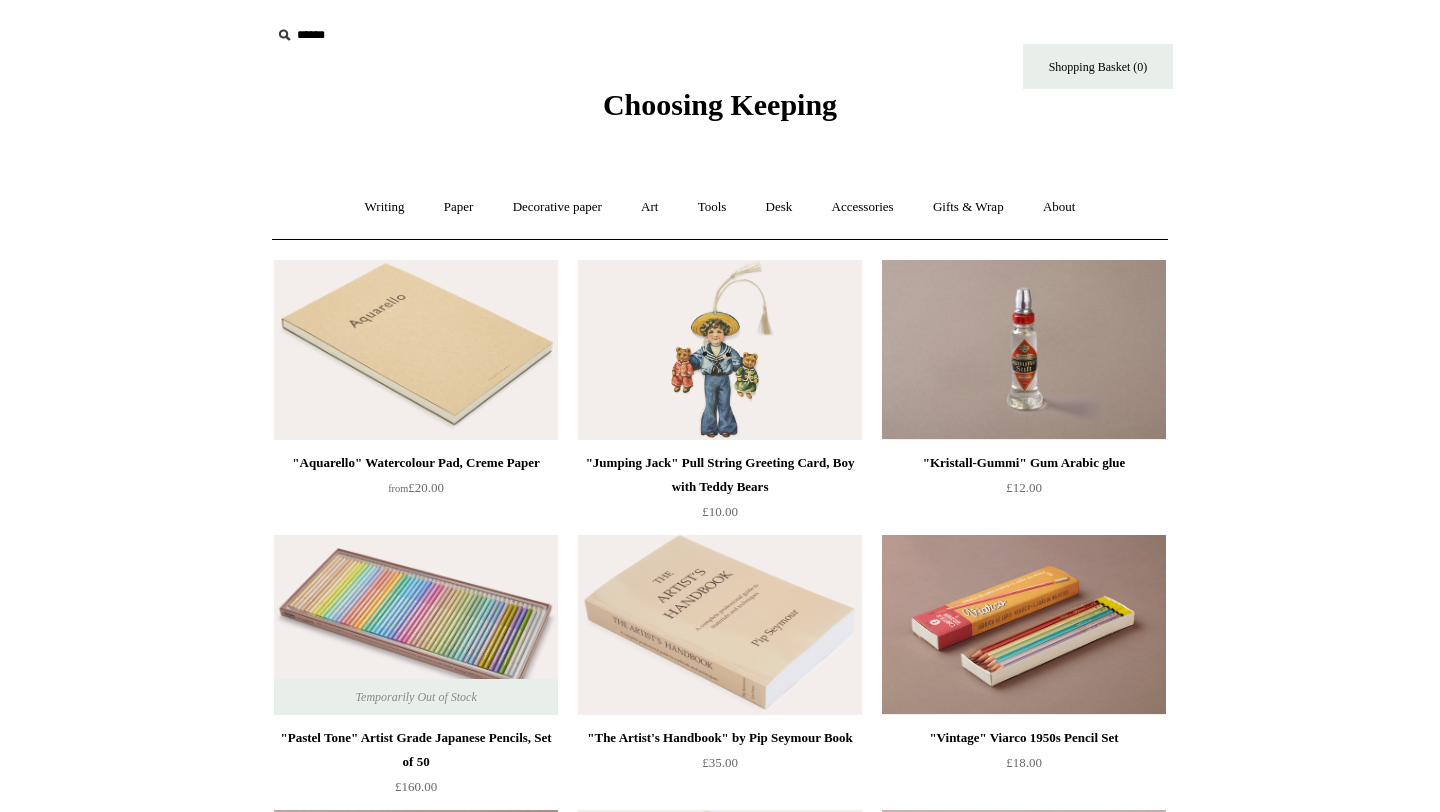 scroll, scrollTop: 0, scrollLeft: 0, axis: both 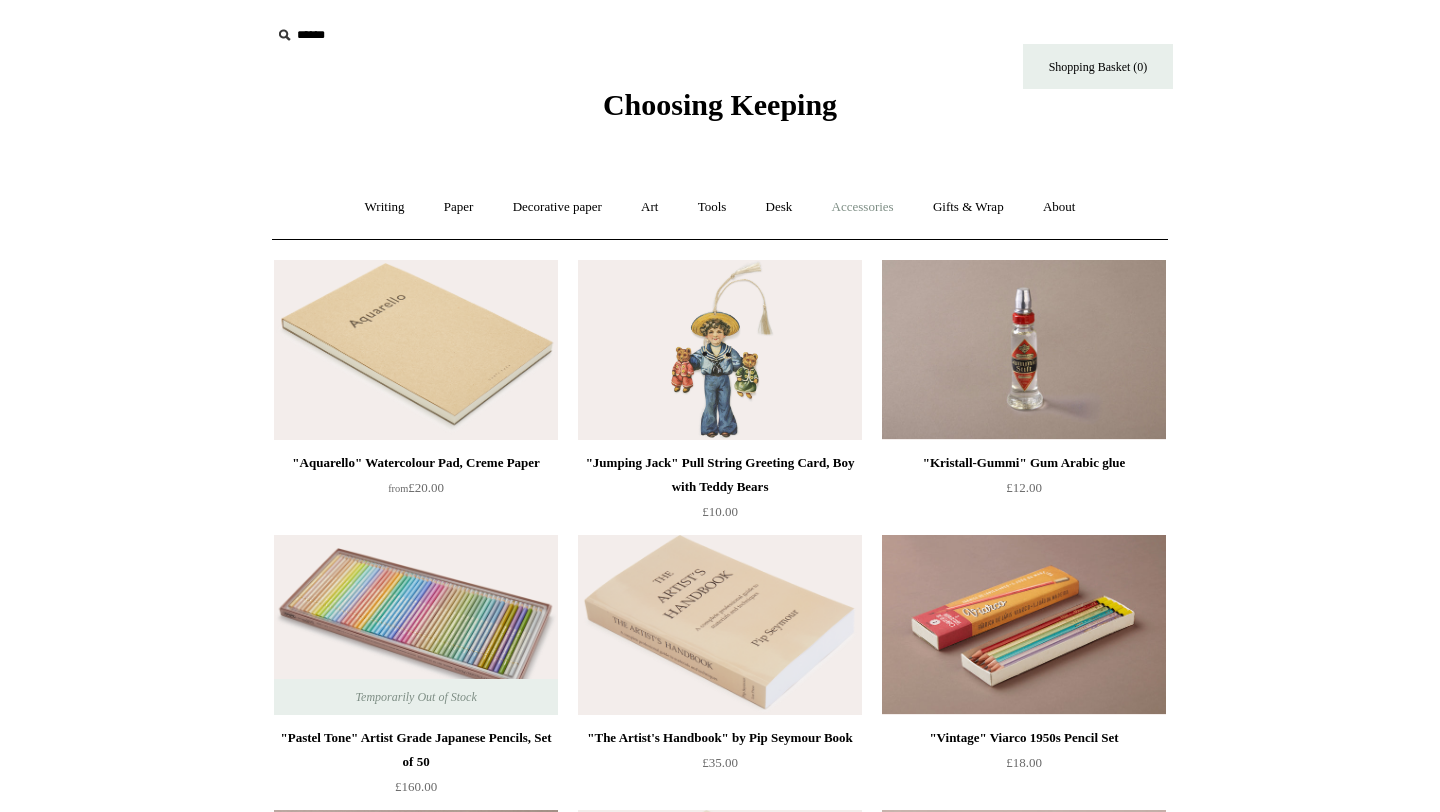 click on "Accessories +" at bounding box center (863, 207) 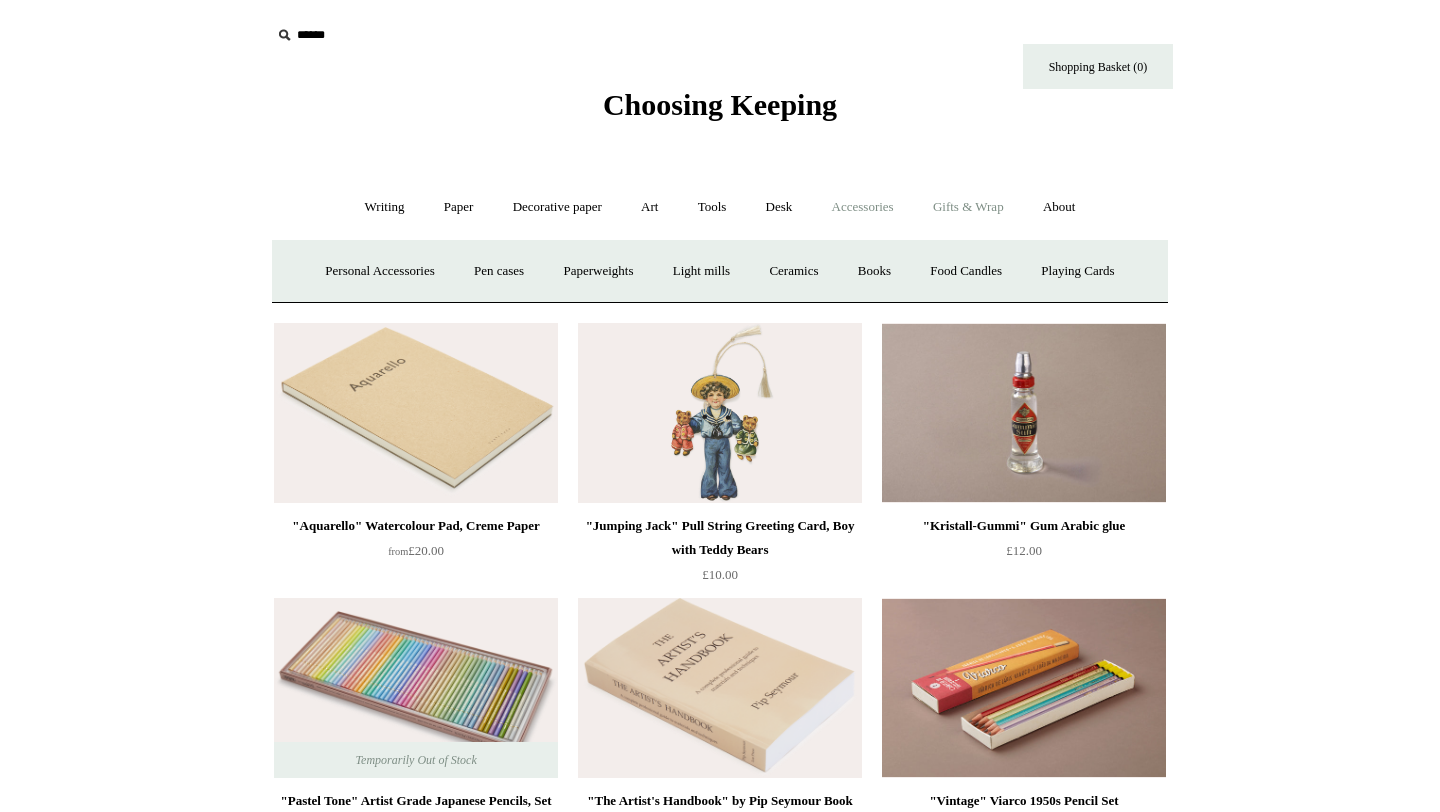 click on "Gifts & Wrap +" at bounding box center [968, 207] 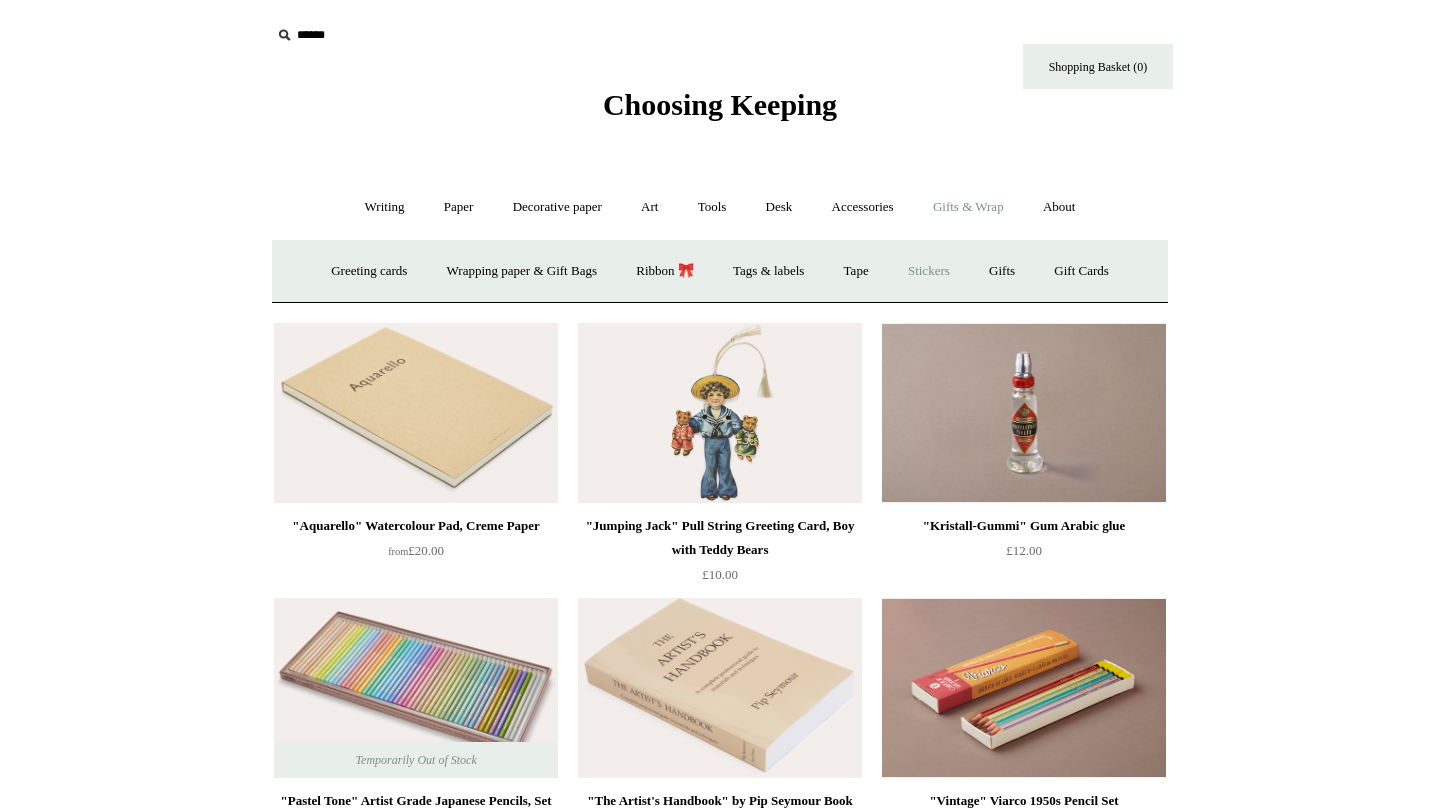 click on "Stickers" at bounding box center (929, 271) 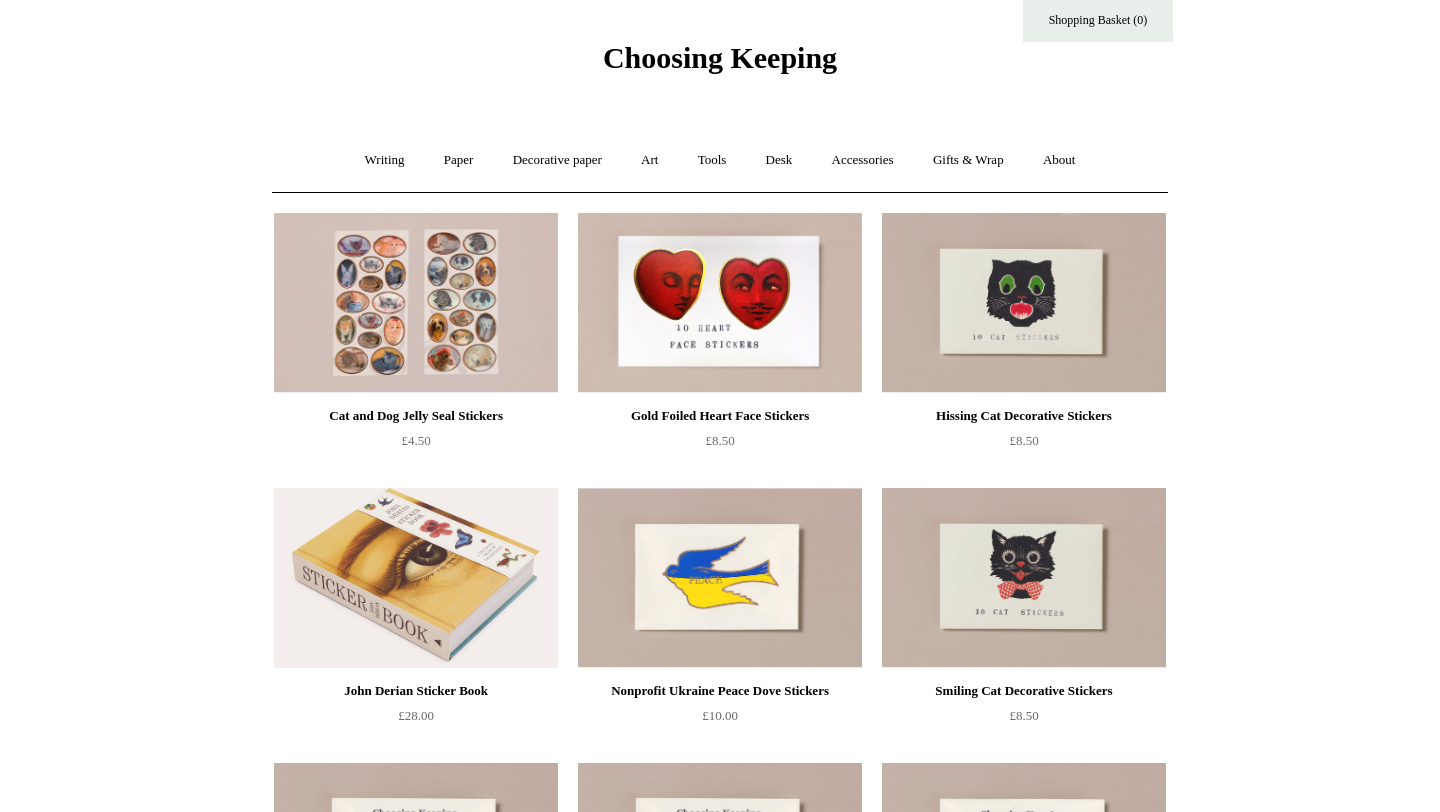 scroll, scrollTop: 0, scrollLeft: 0, axis: both 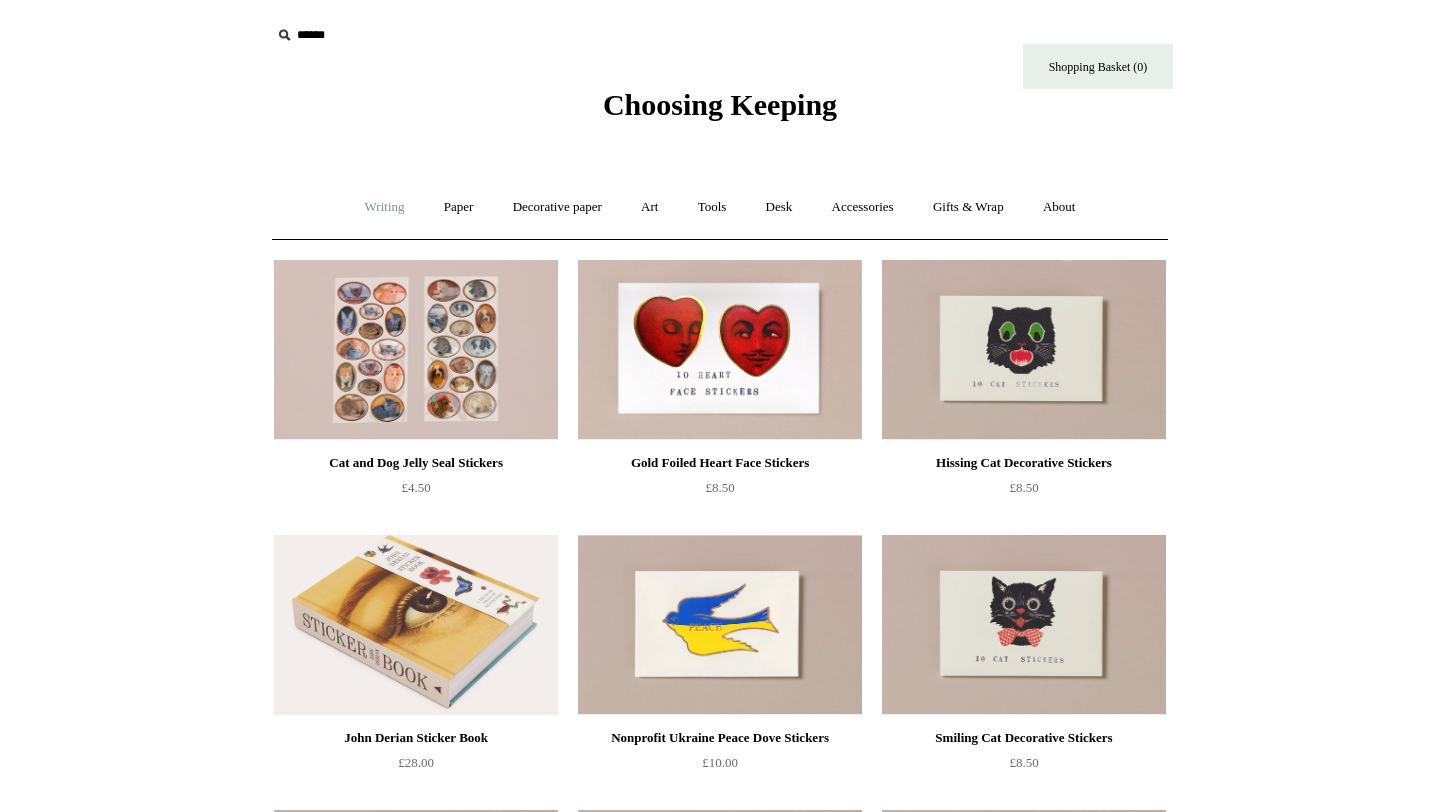 click on "Writing +" at bounding box center (385, 207) 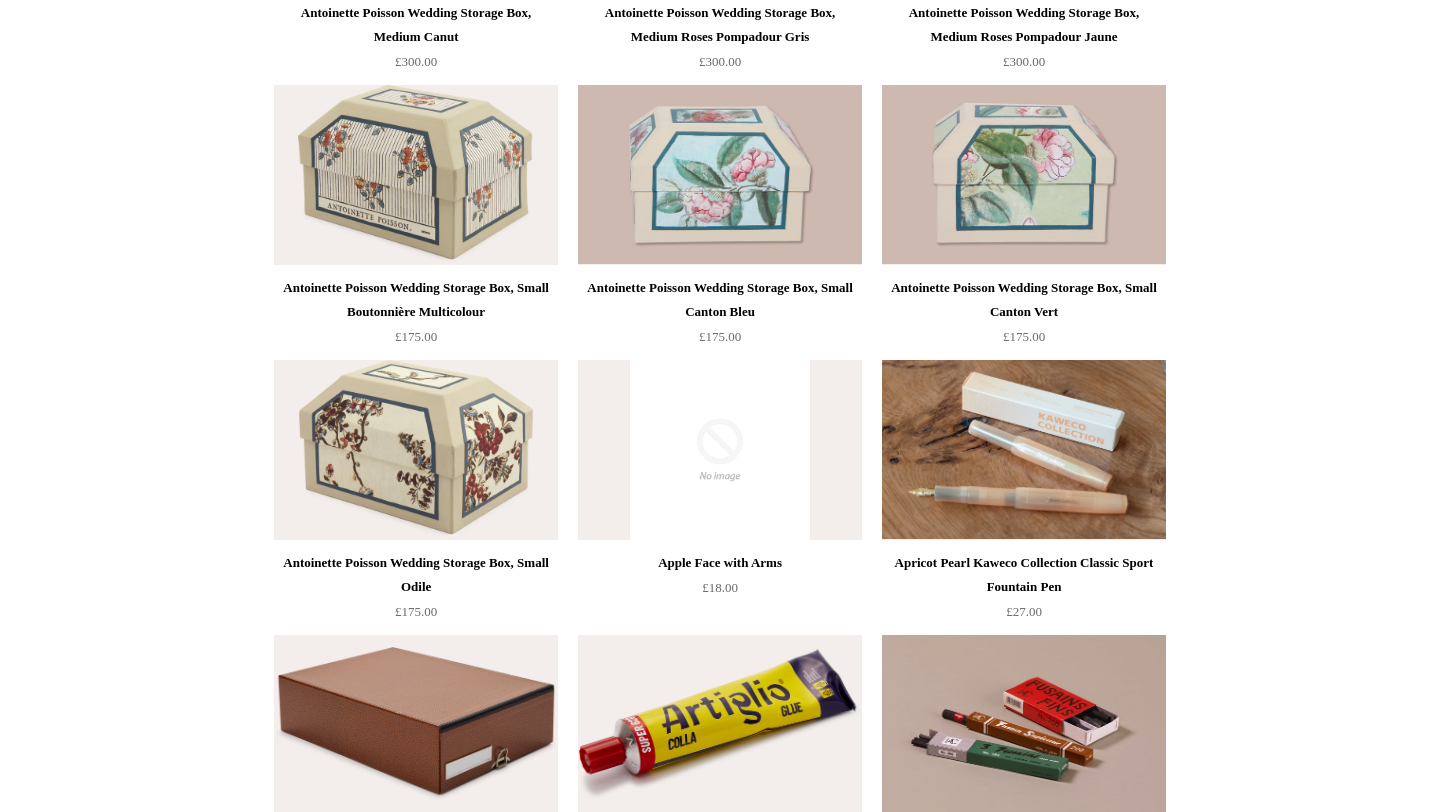 scroll, scrollTop: 10910, scrollLeft: 0, axis: vertical 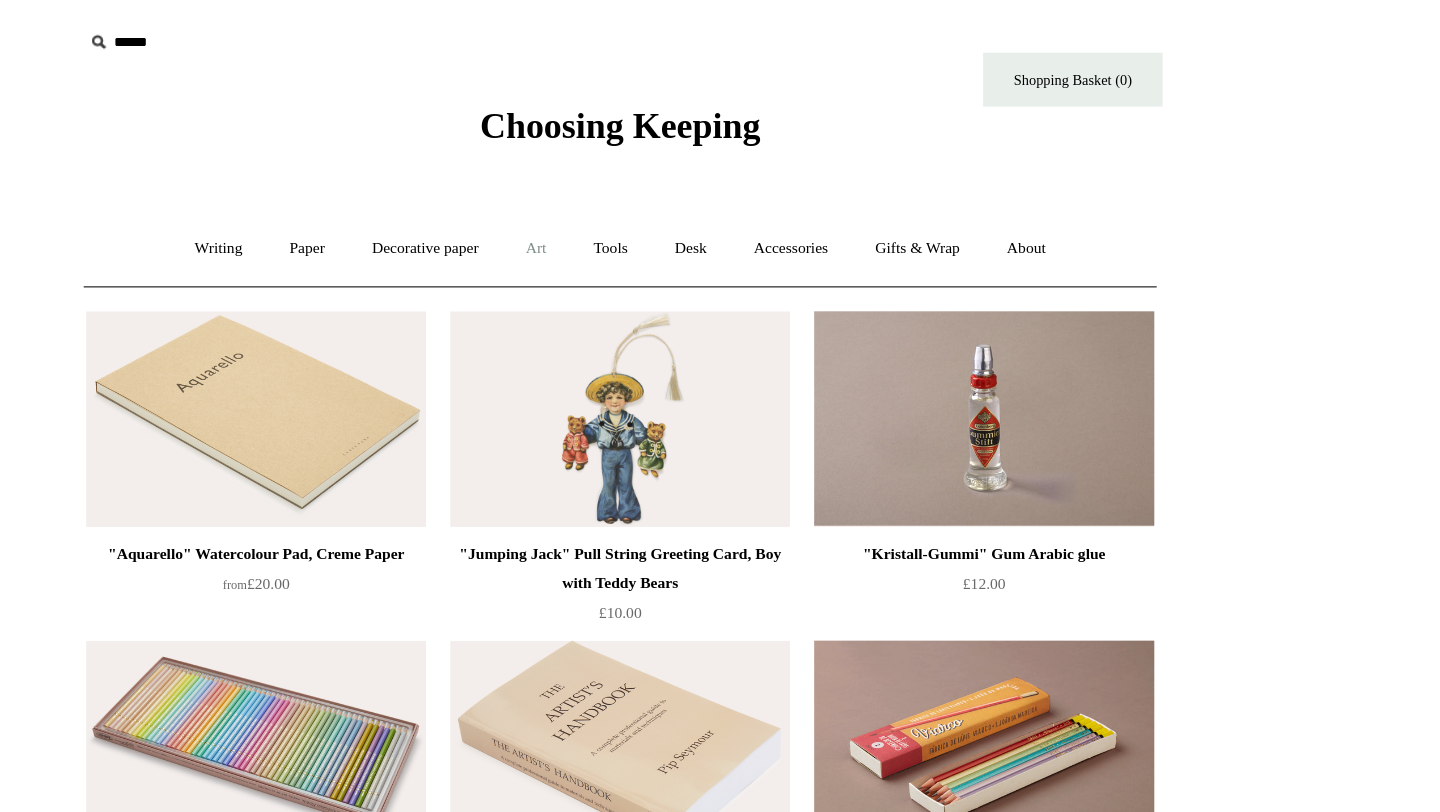 click on "Art +" at bounding box center [649, 207] 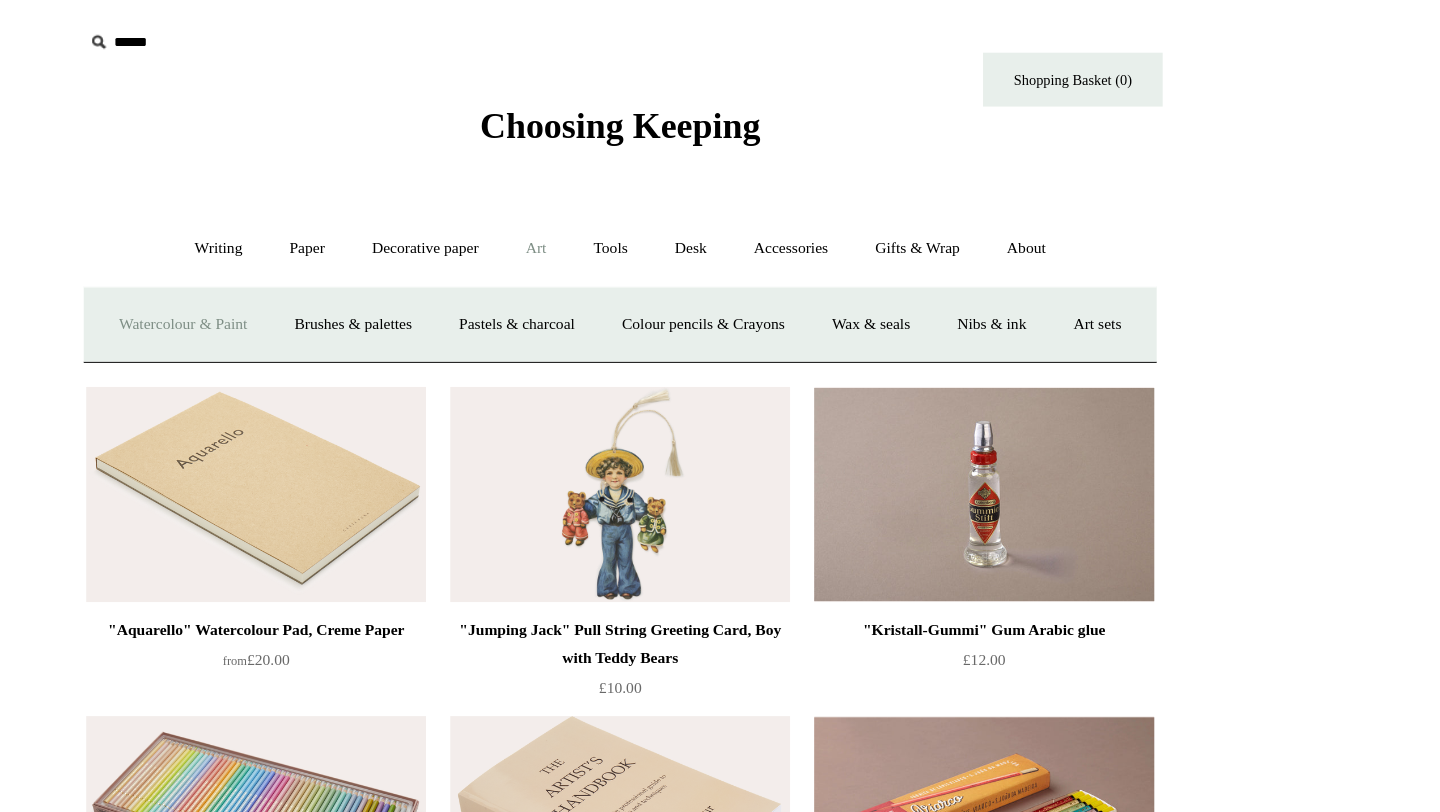 click on "Watercolour & Paint" at bounding box center [354, 271] 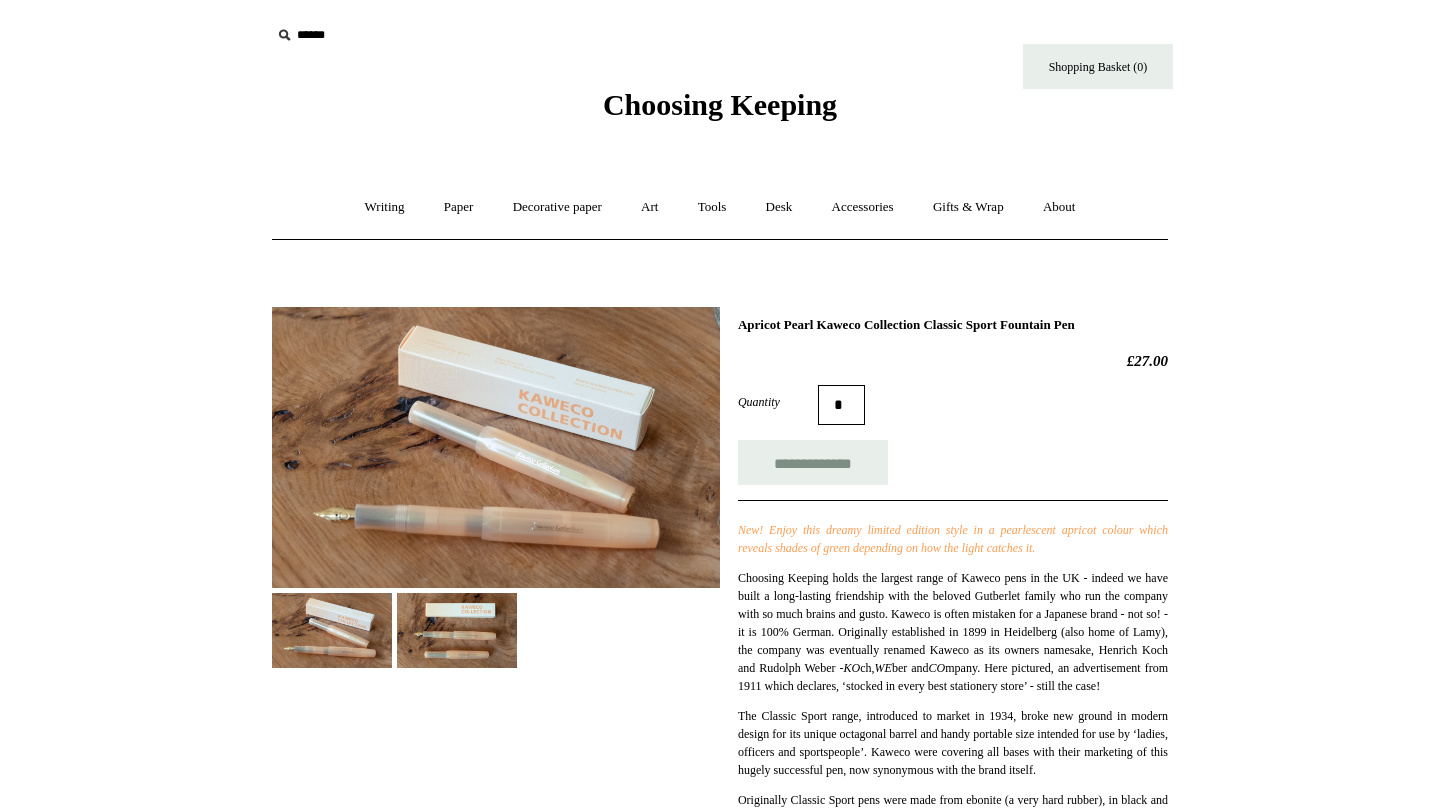 scroll, scrollTop: 0, scrollLeft: 0, axis: both 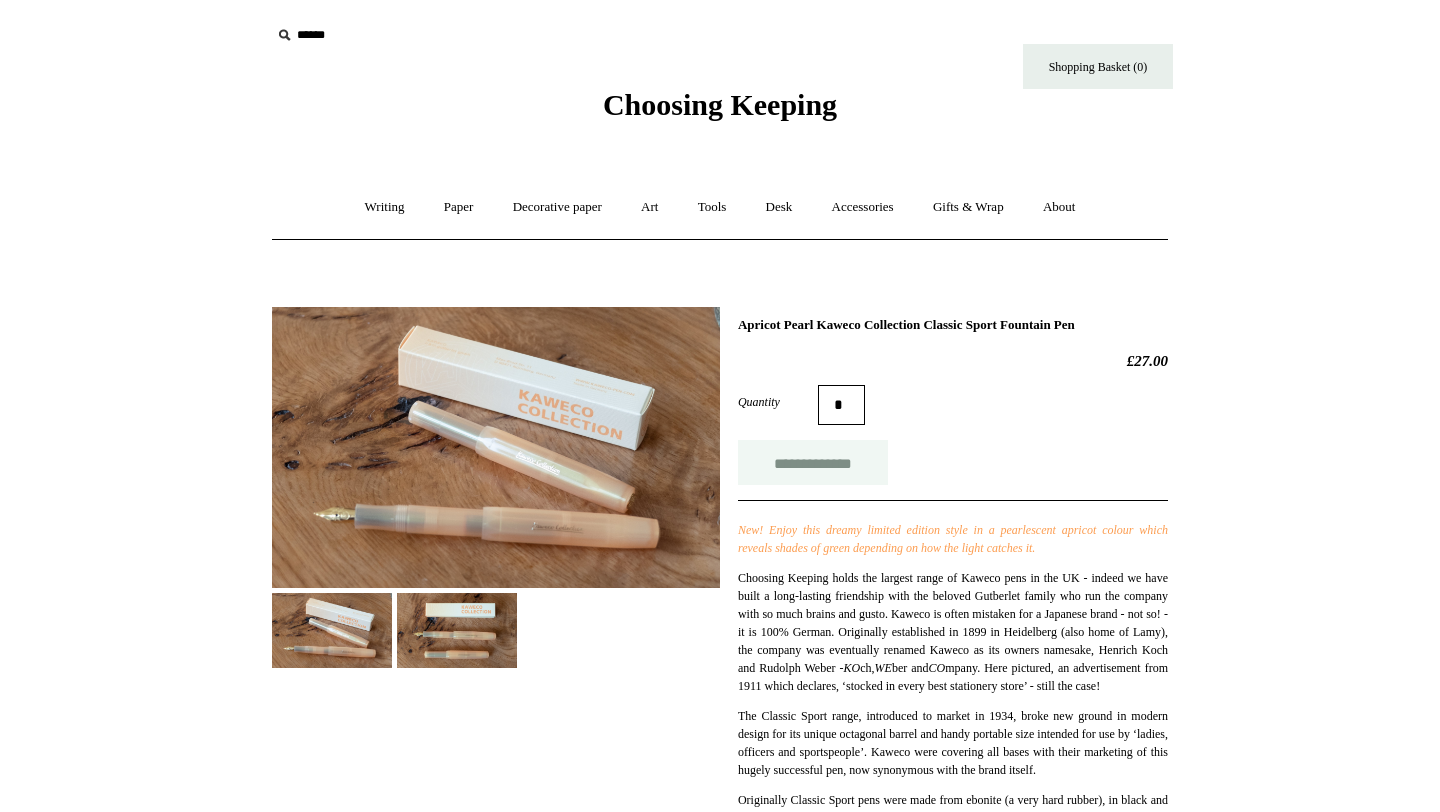 click on "**********" at bounding box center [813, 462] 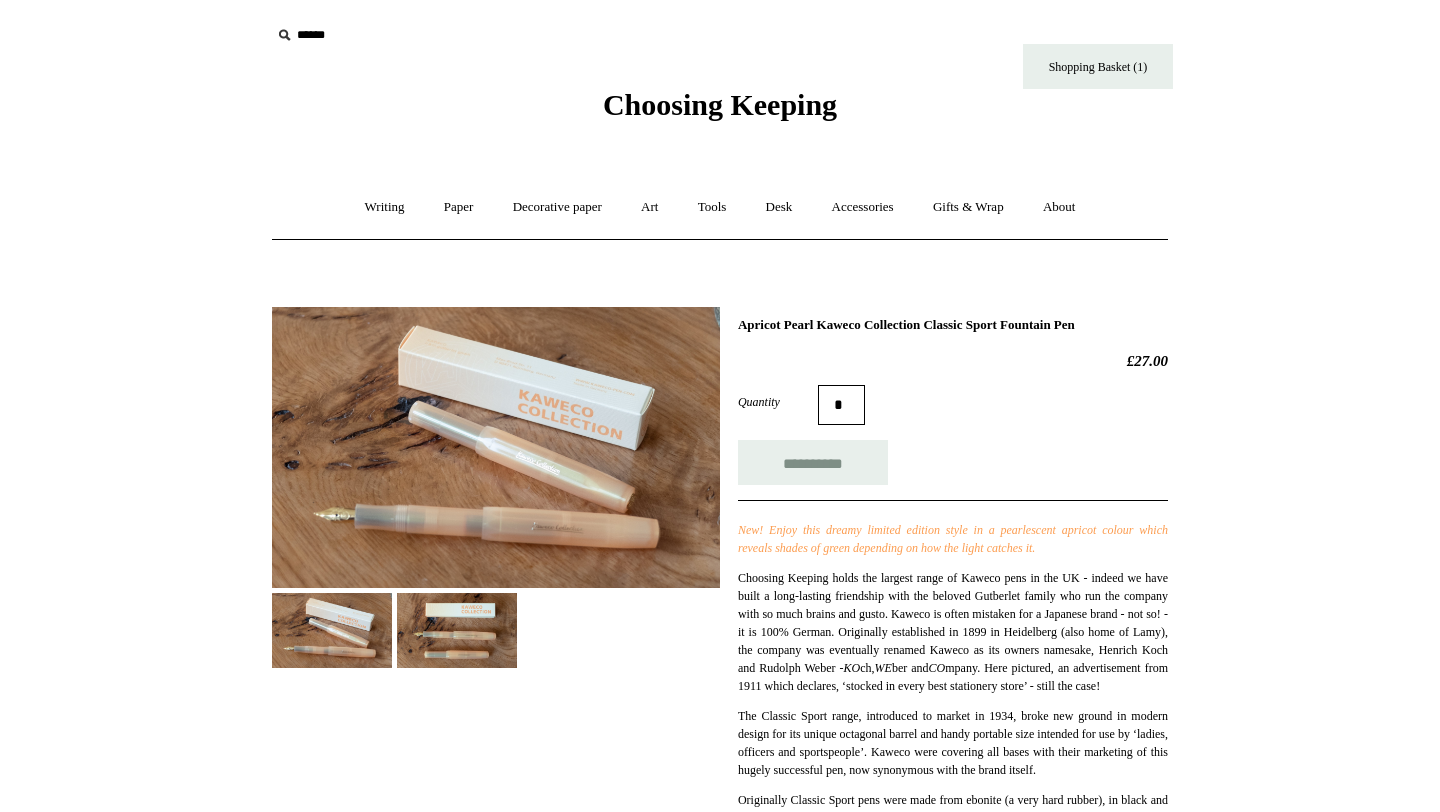 type on "**********" 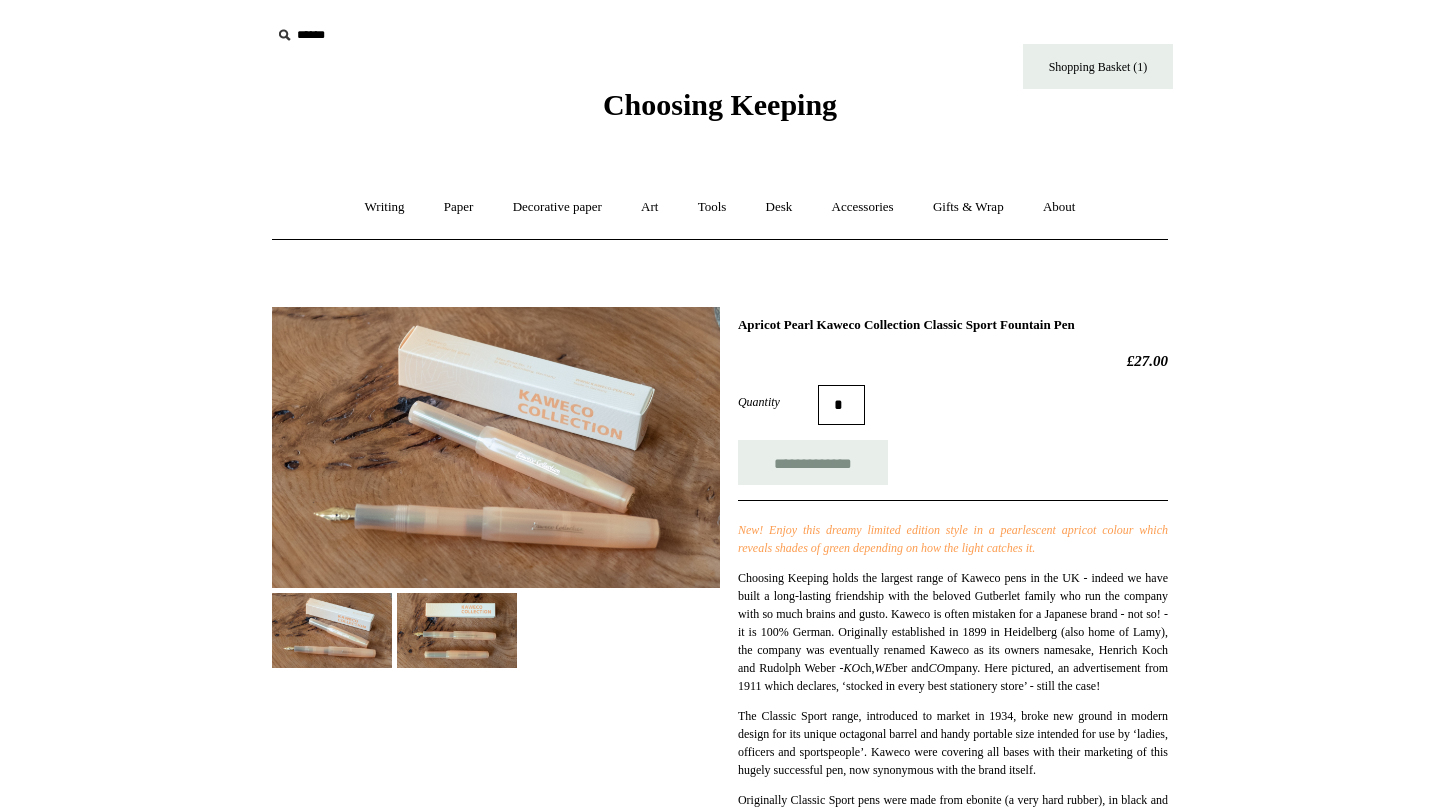 click at bounding box center (457, 630) 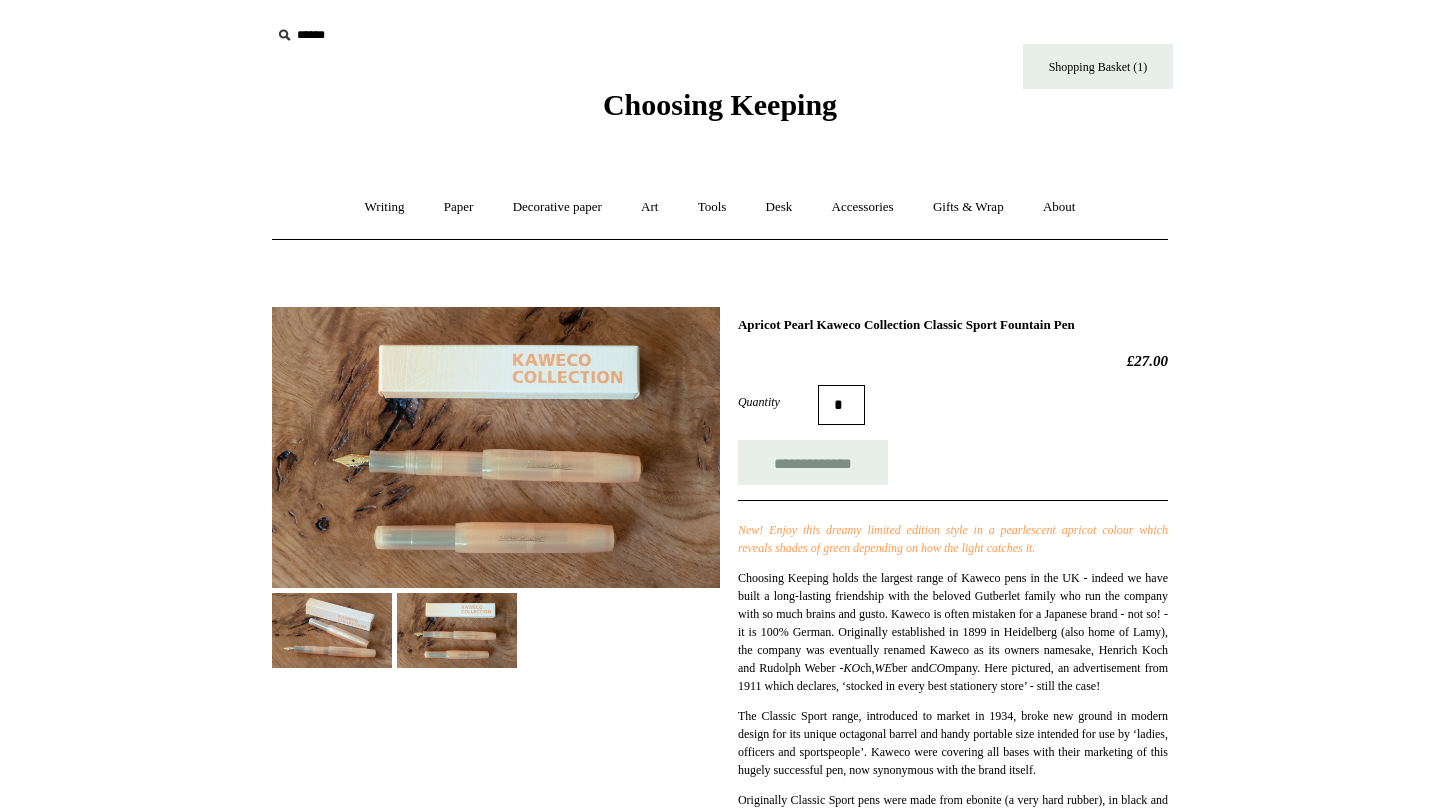click at bounding box center [496, 447] 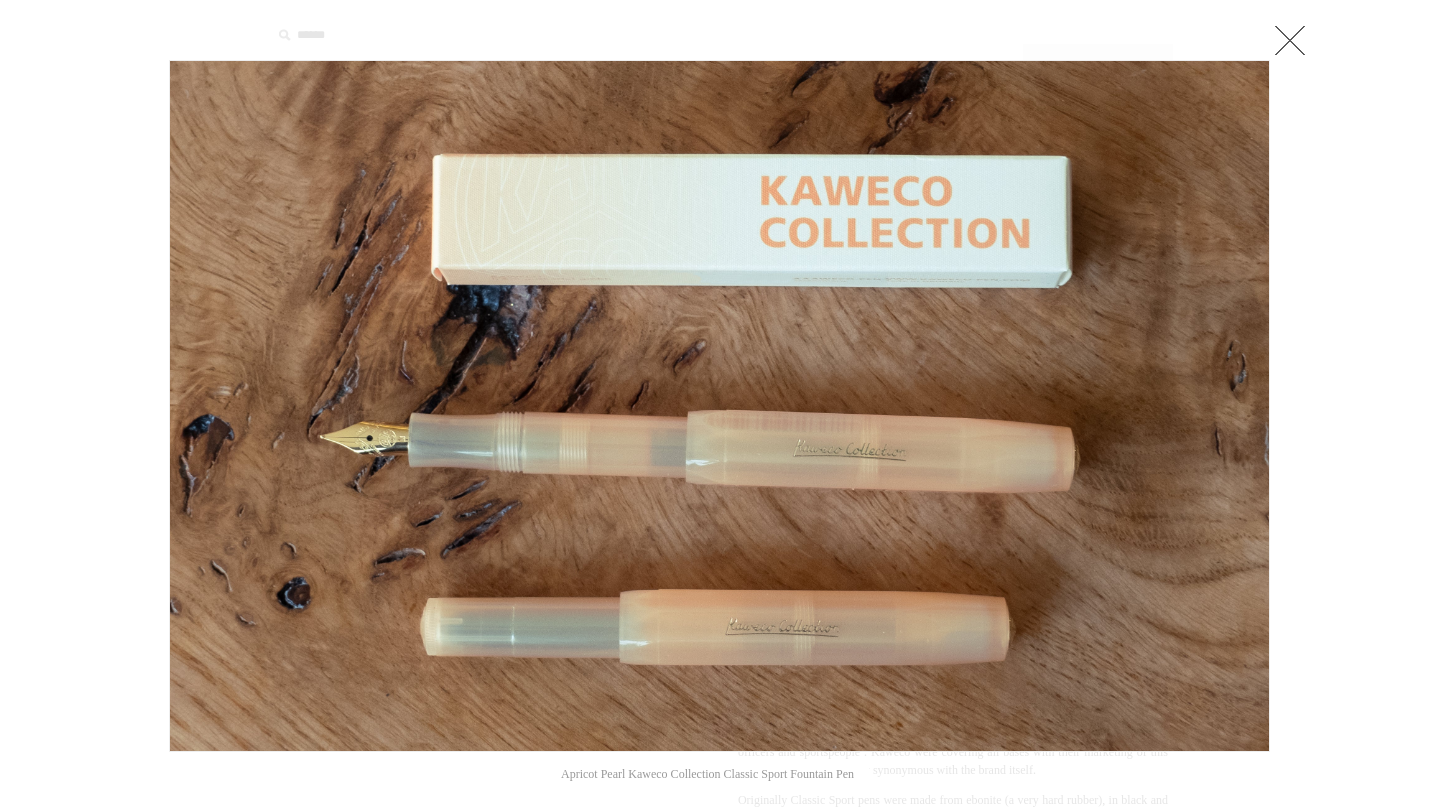 click at bounding box center (1280, 406) 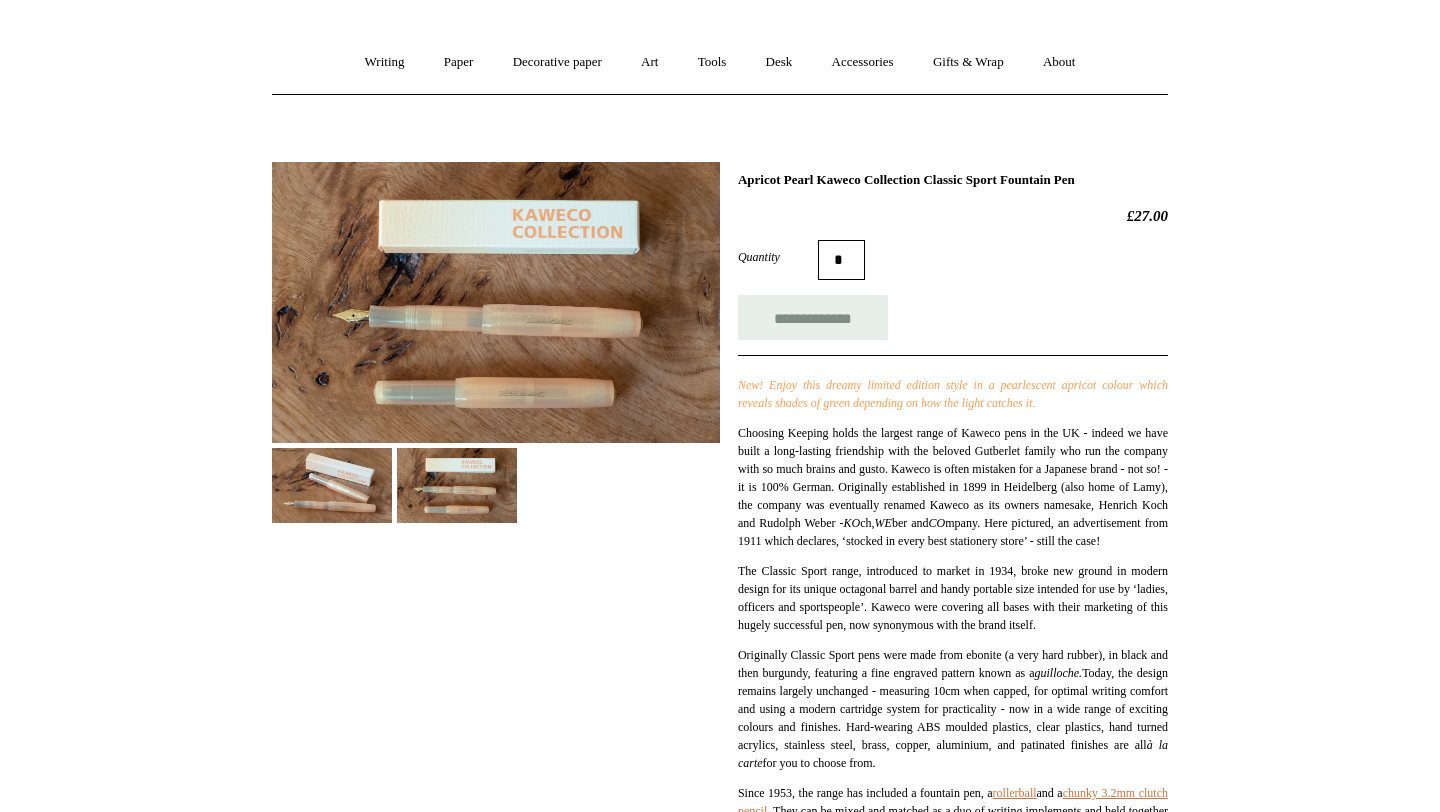 scroll, scrollTop: 0, scrollLeft: 0, axis: both 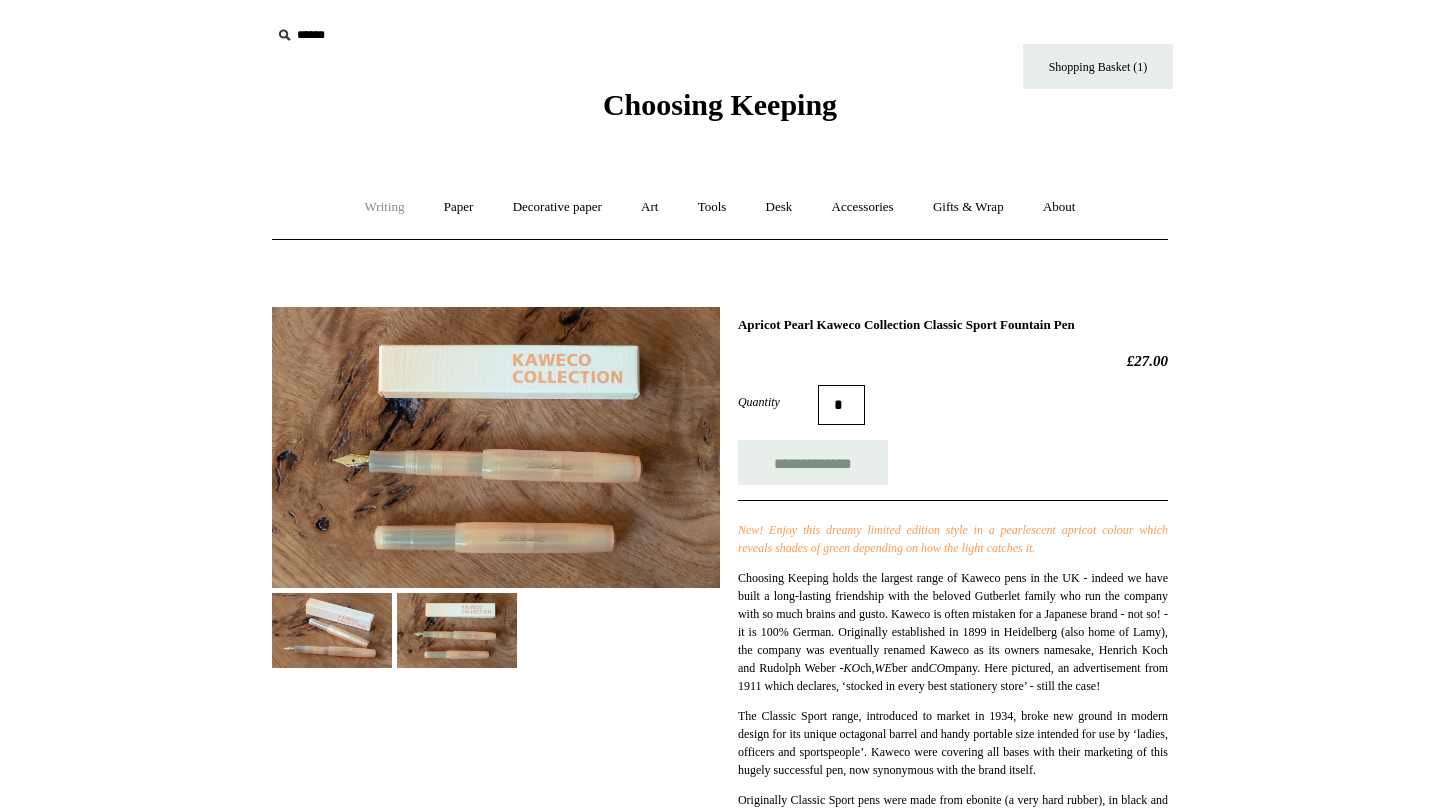 click on "Writing +" at bounding box center [385, 207] 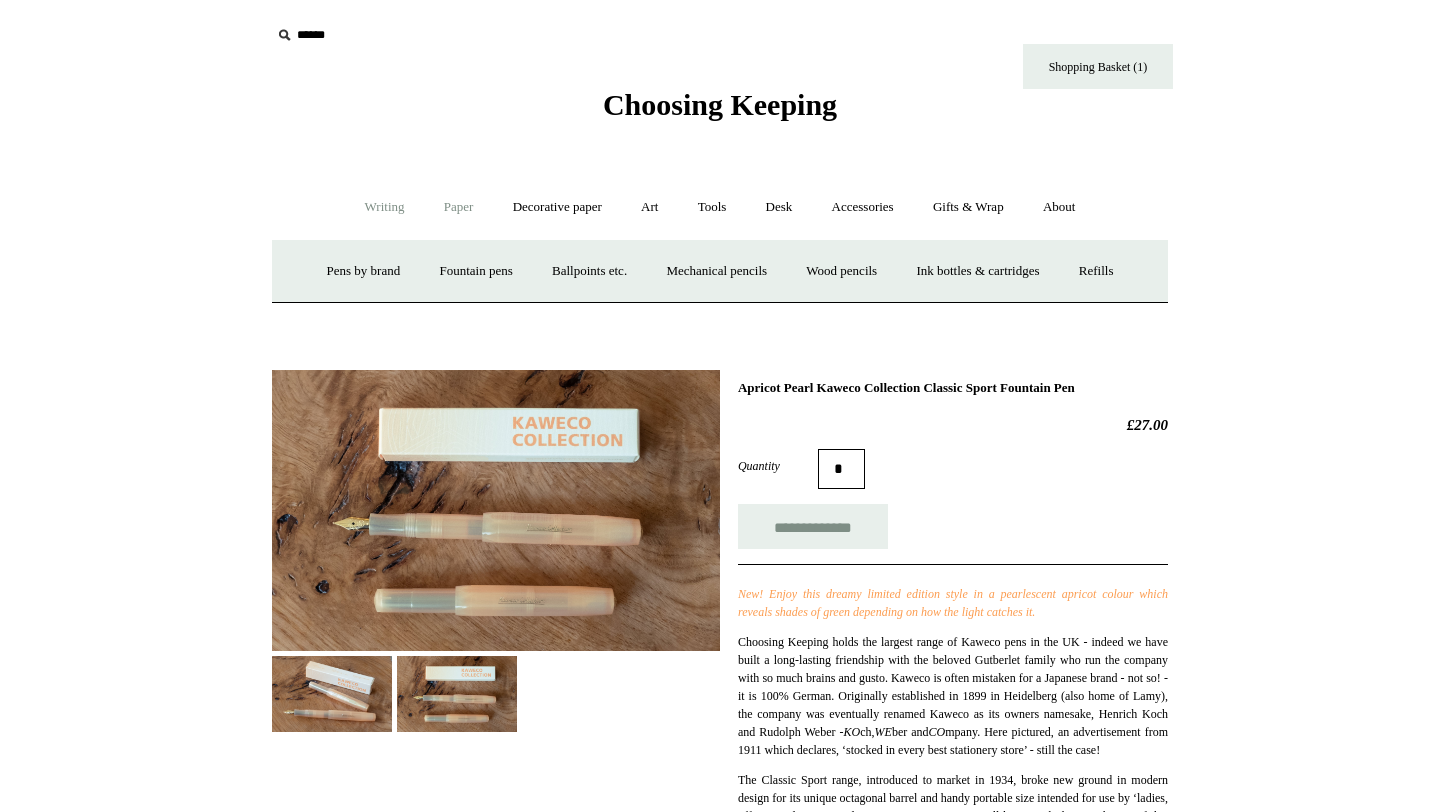 click on "Paper +" at bounding box center (459, 207) 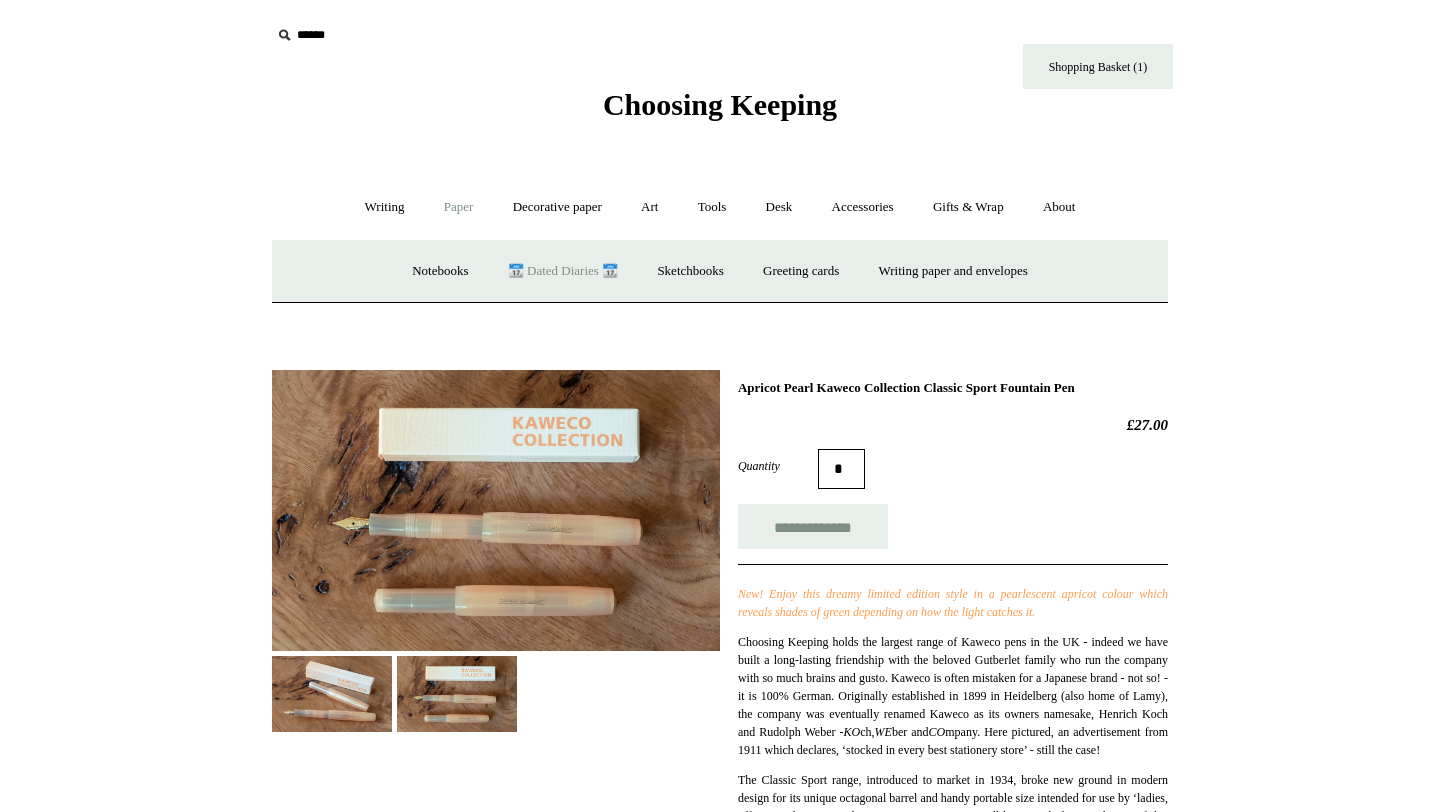 click on "📆 Dated Diaries 📆" at bounding box center (563, 271) 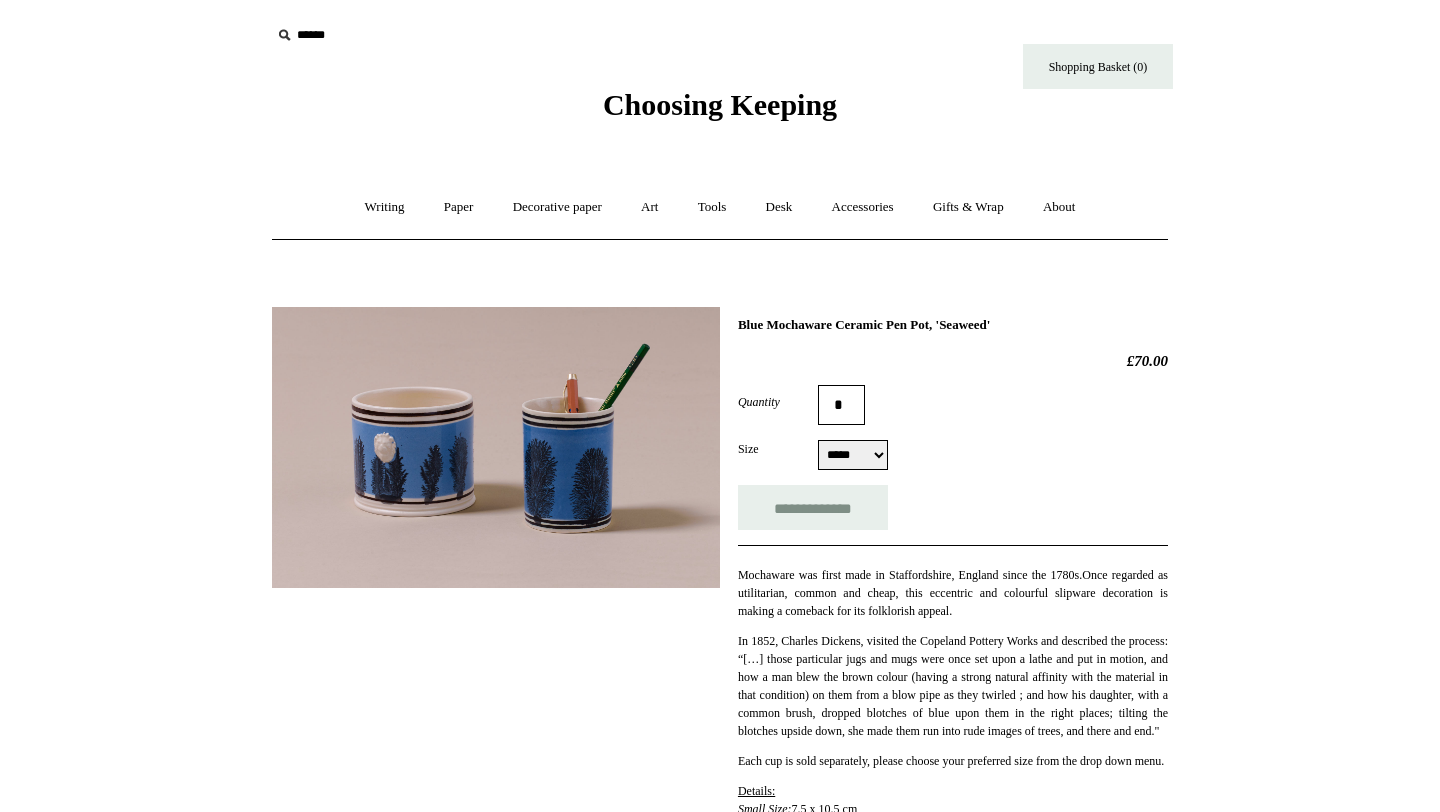 scroll, scrollTop: 0, scrollLeft: 0, axis: both 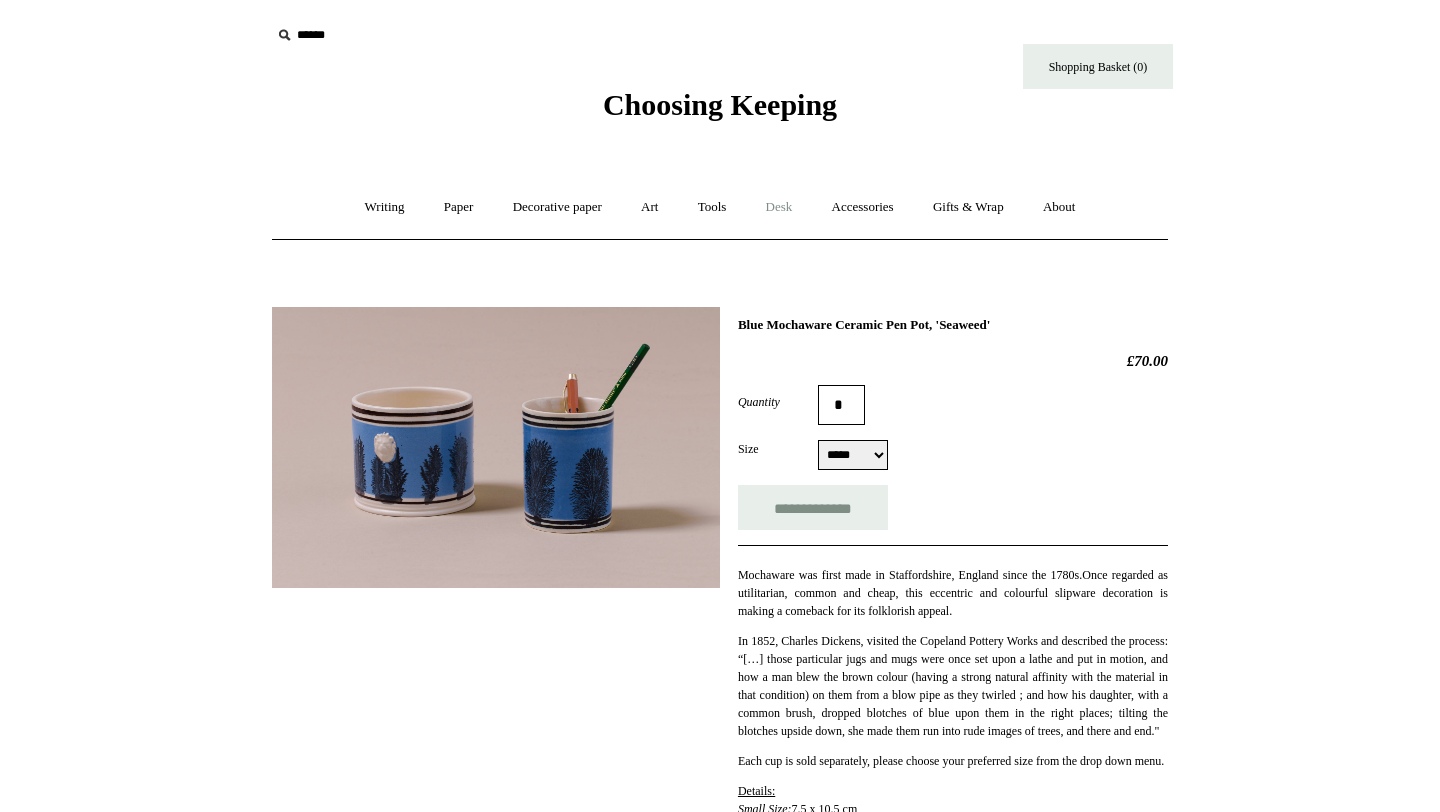 click on "Desk +" at bounding box center [779, 207] 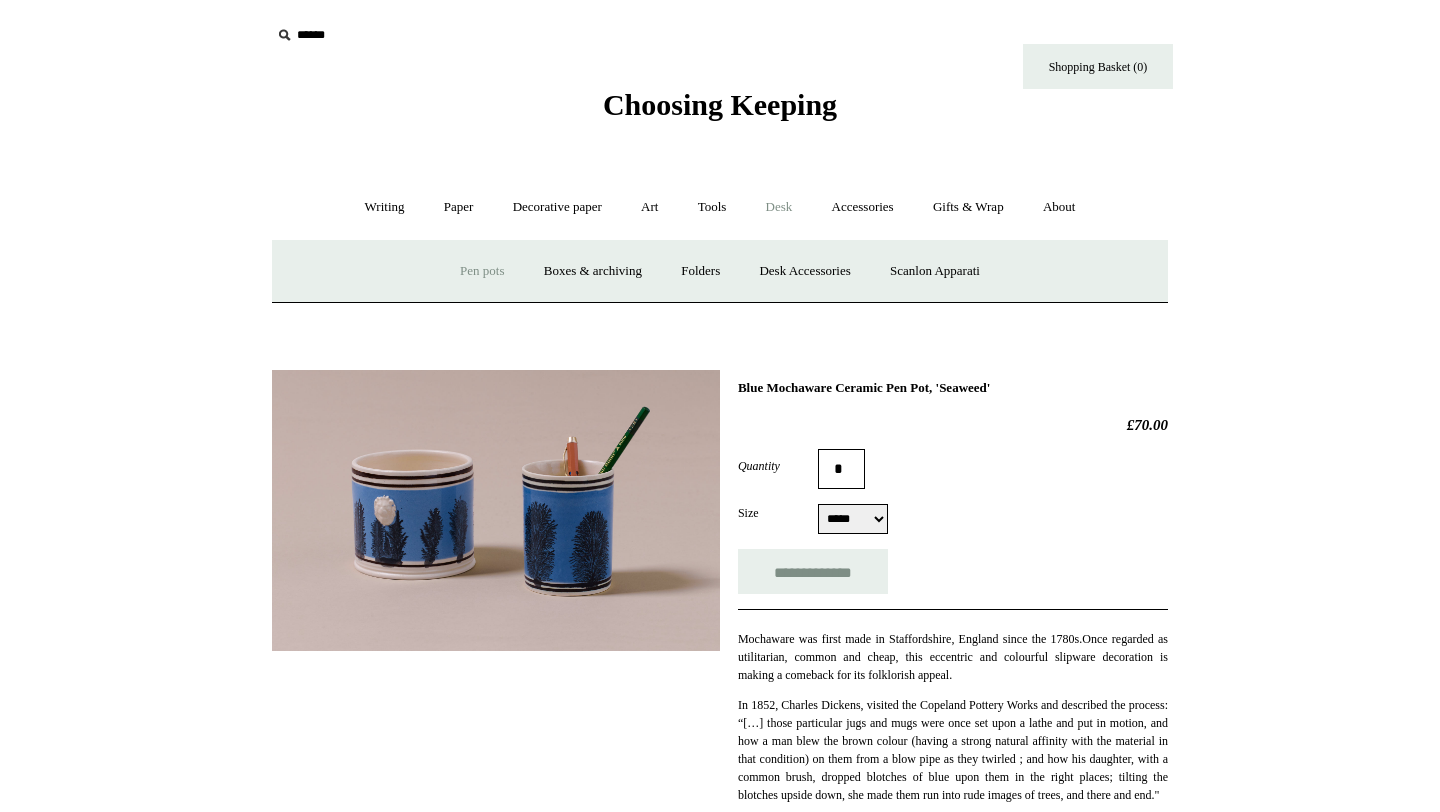 click on "Pen pots" at bounding box center [482, 271] 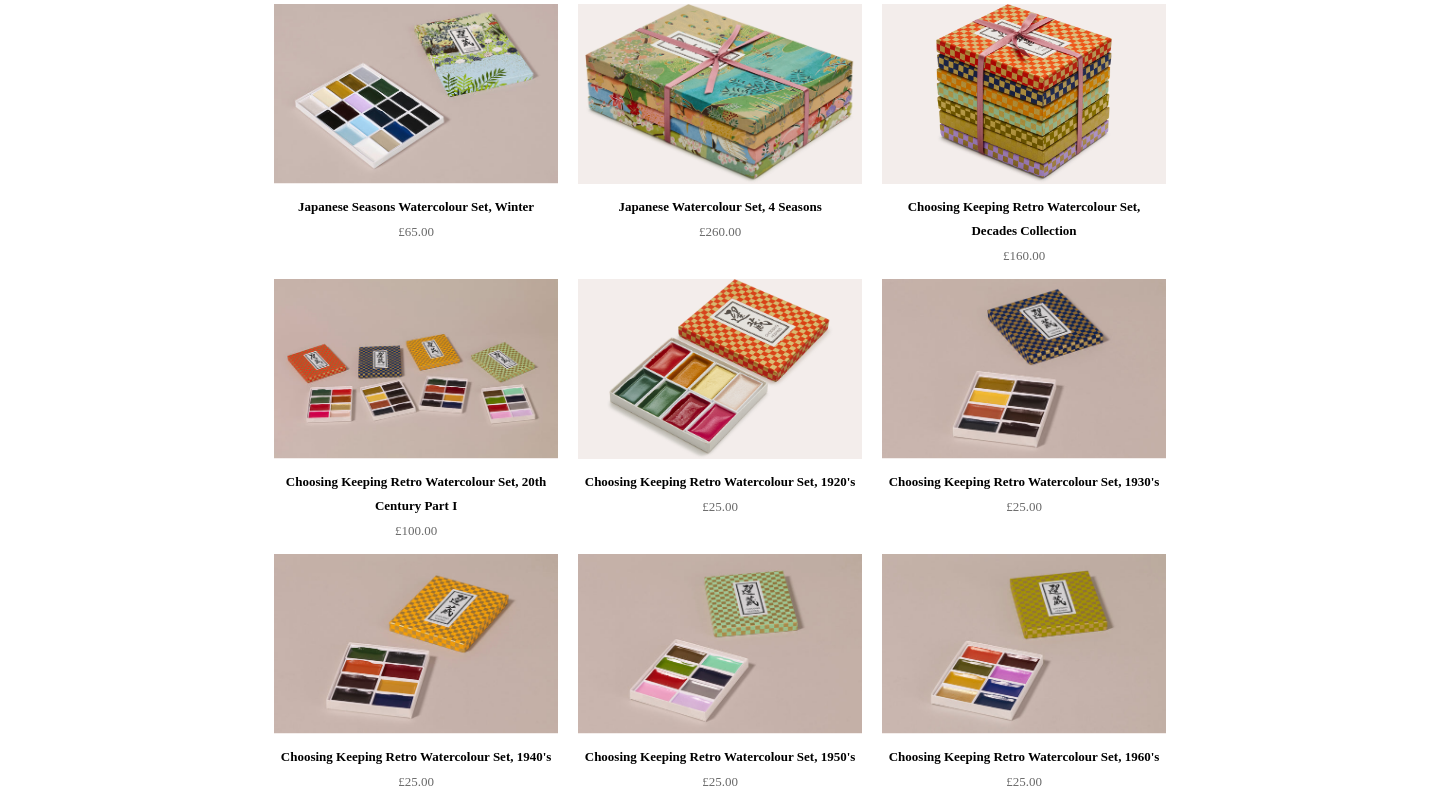scroll, scrollTop: 0, scrollLeft: 0, axis: both 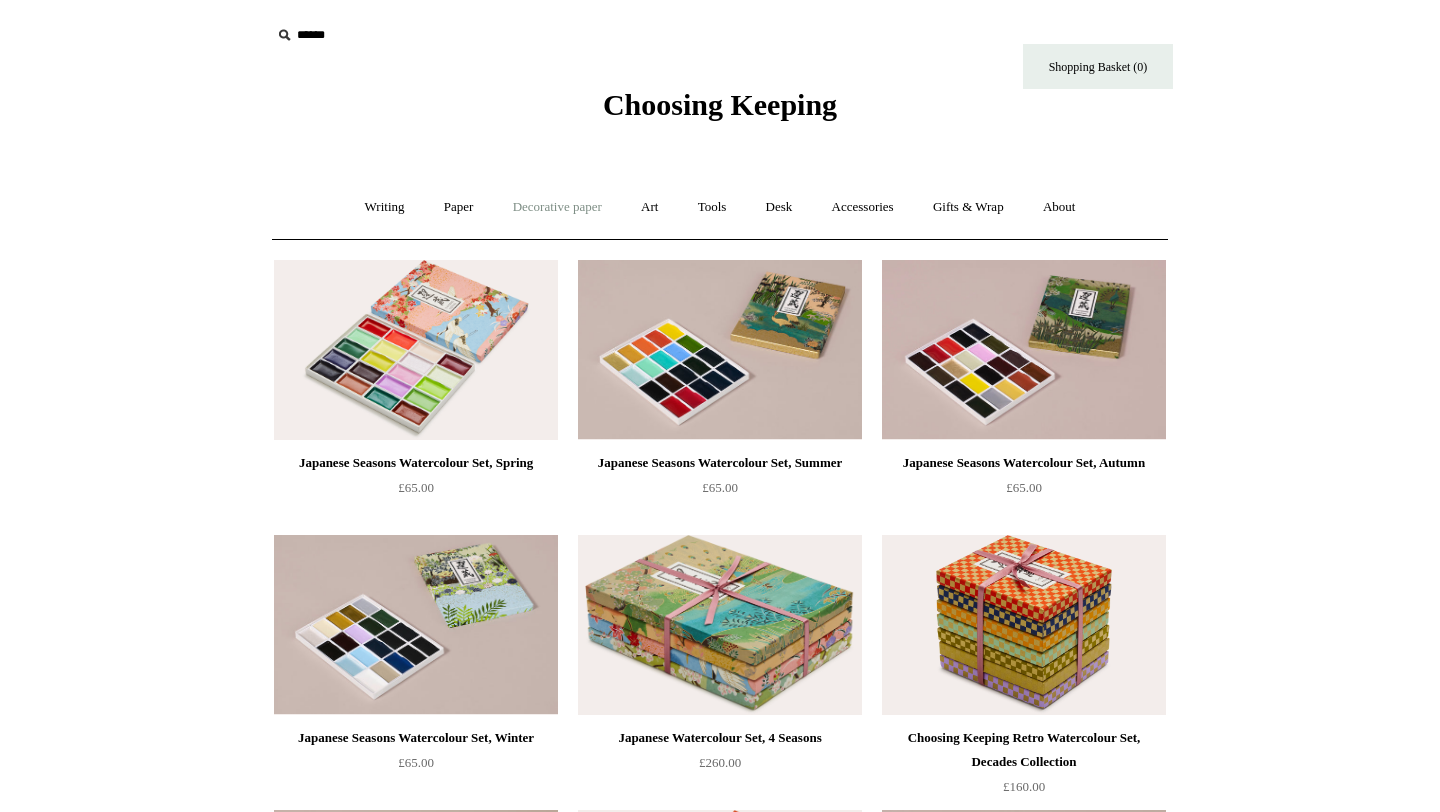 click on "Decorative paper +" at bounding box center [557, 207] 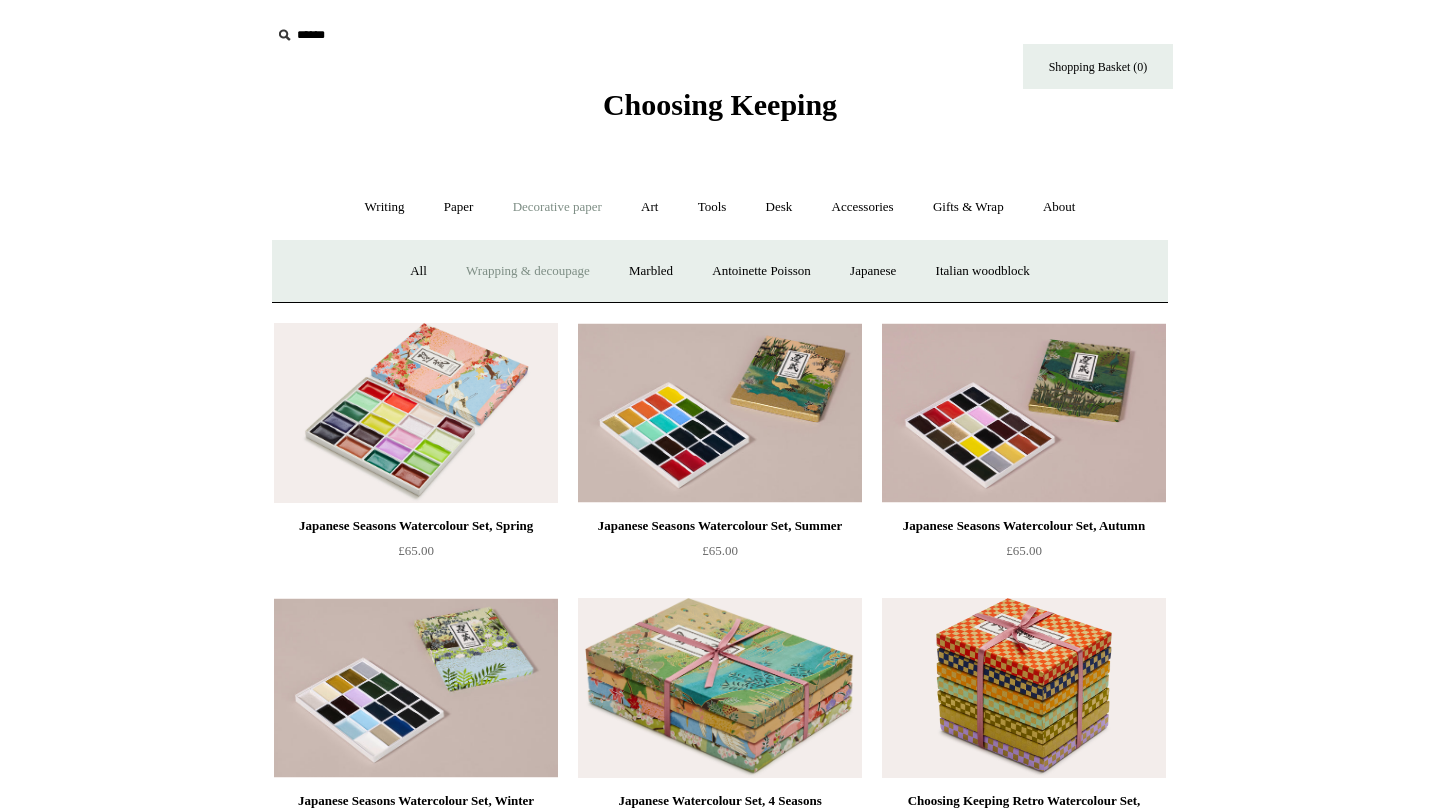click on "Wrapping & decoupage" at bounding box center (528, 271) 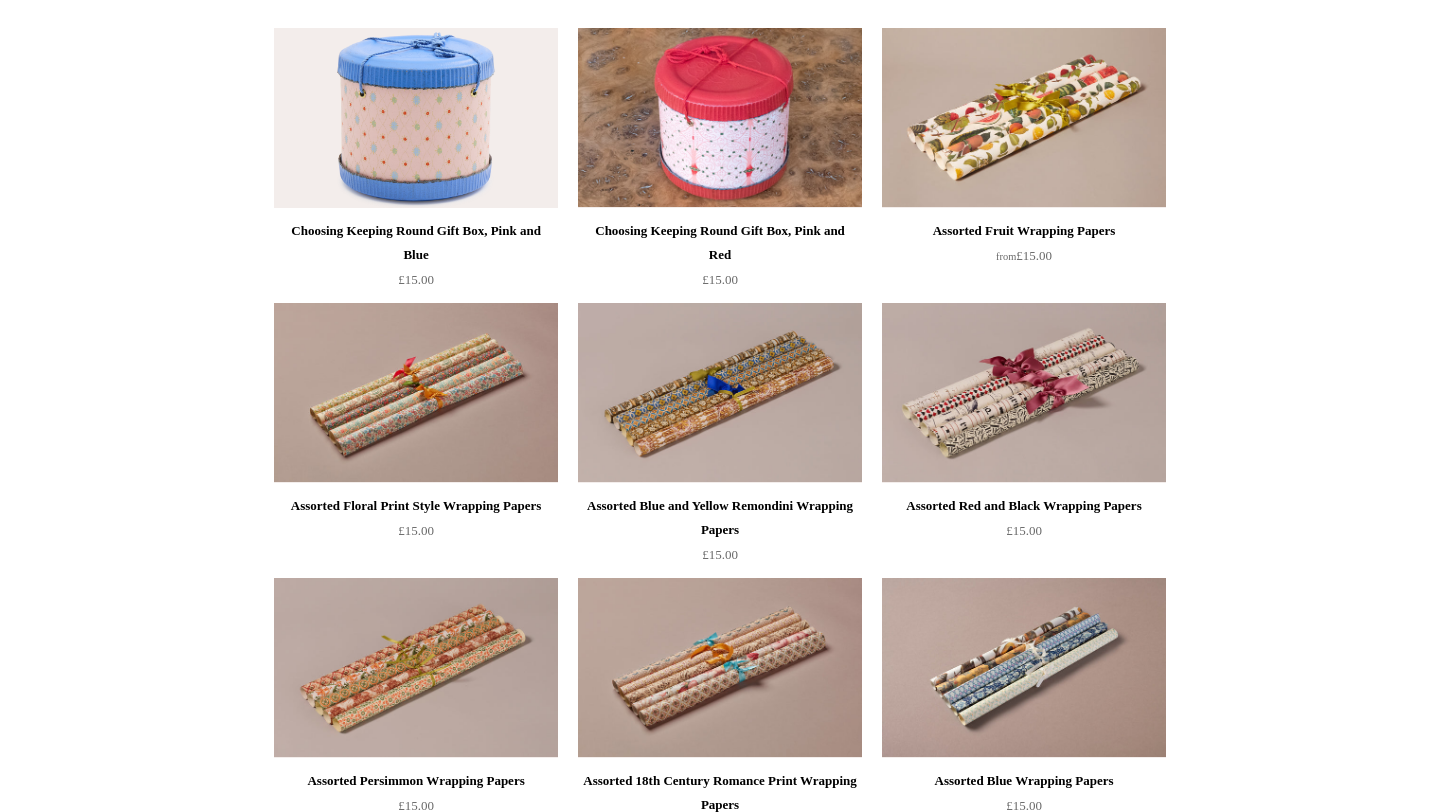 scroll, scrollTop: 0, scrollLeft: 0, axis: both 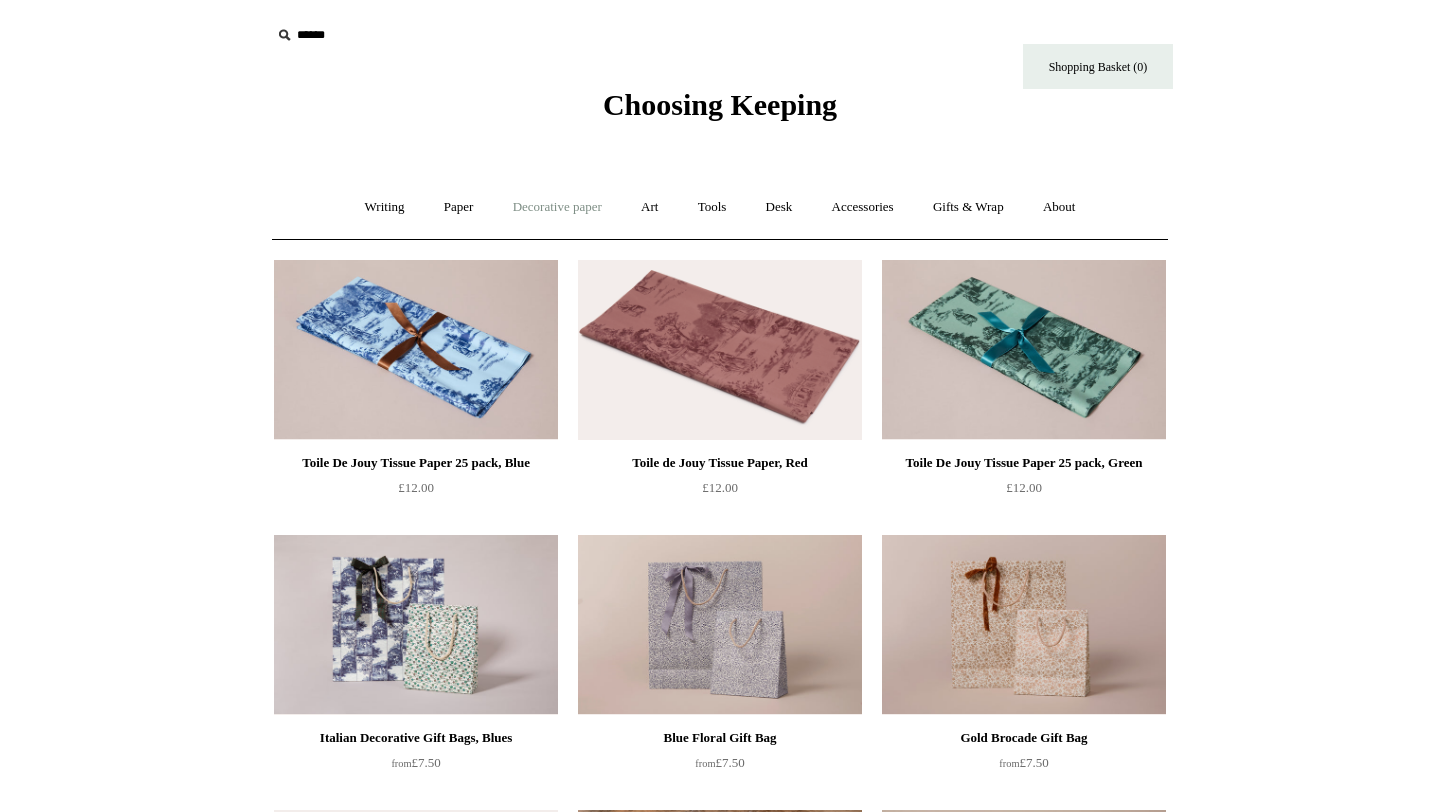 click on "Decorative paper +" at bounding box center [557, 207] 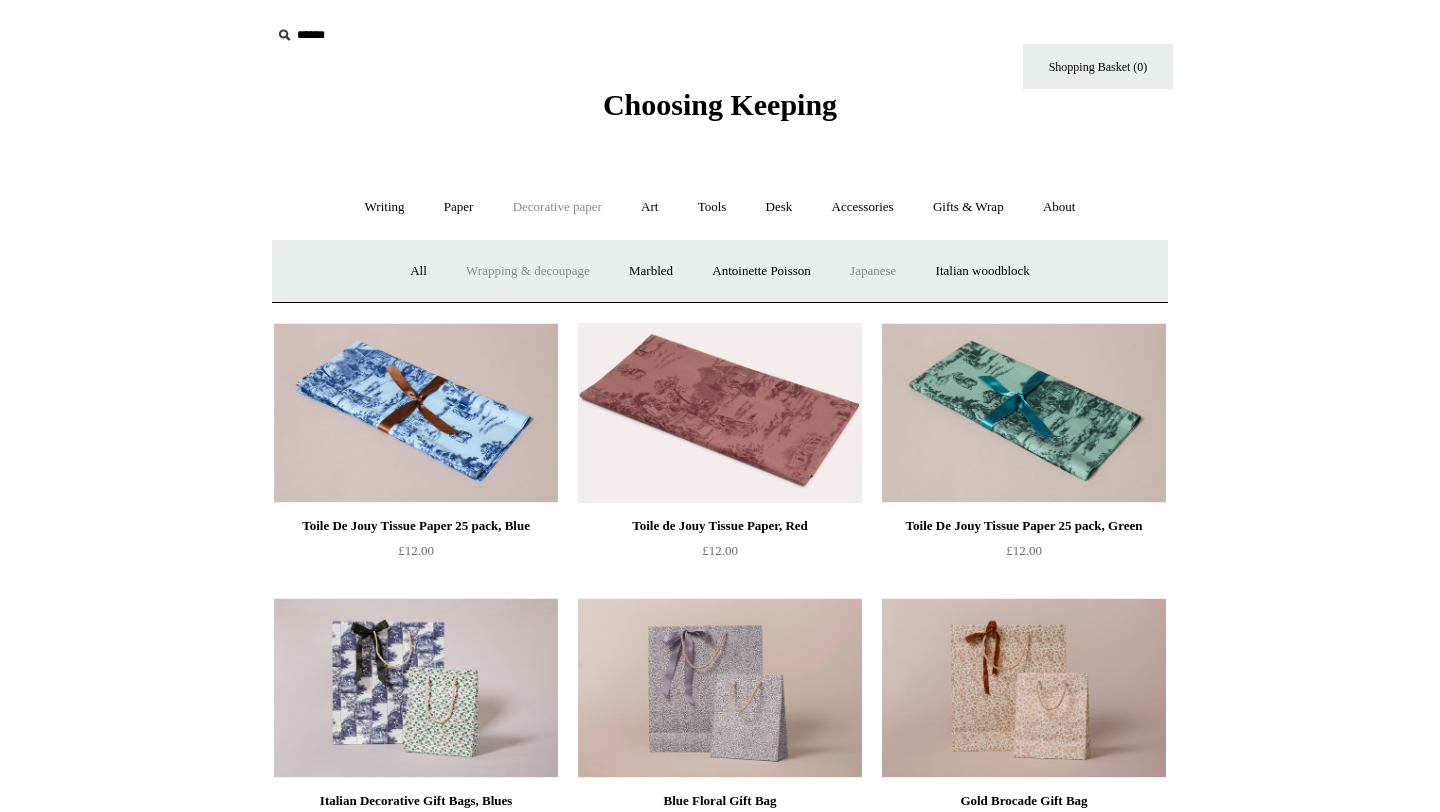 click on "Japanese" at bounding box center (873, 271) 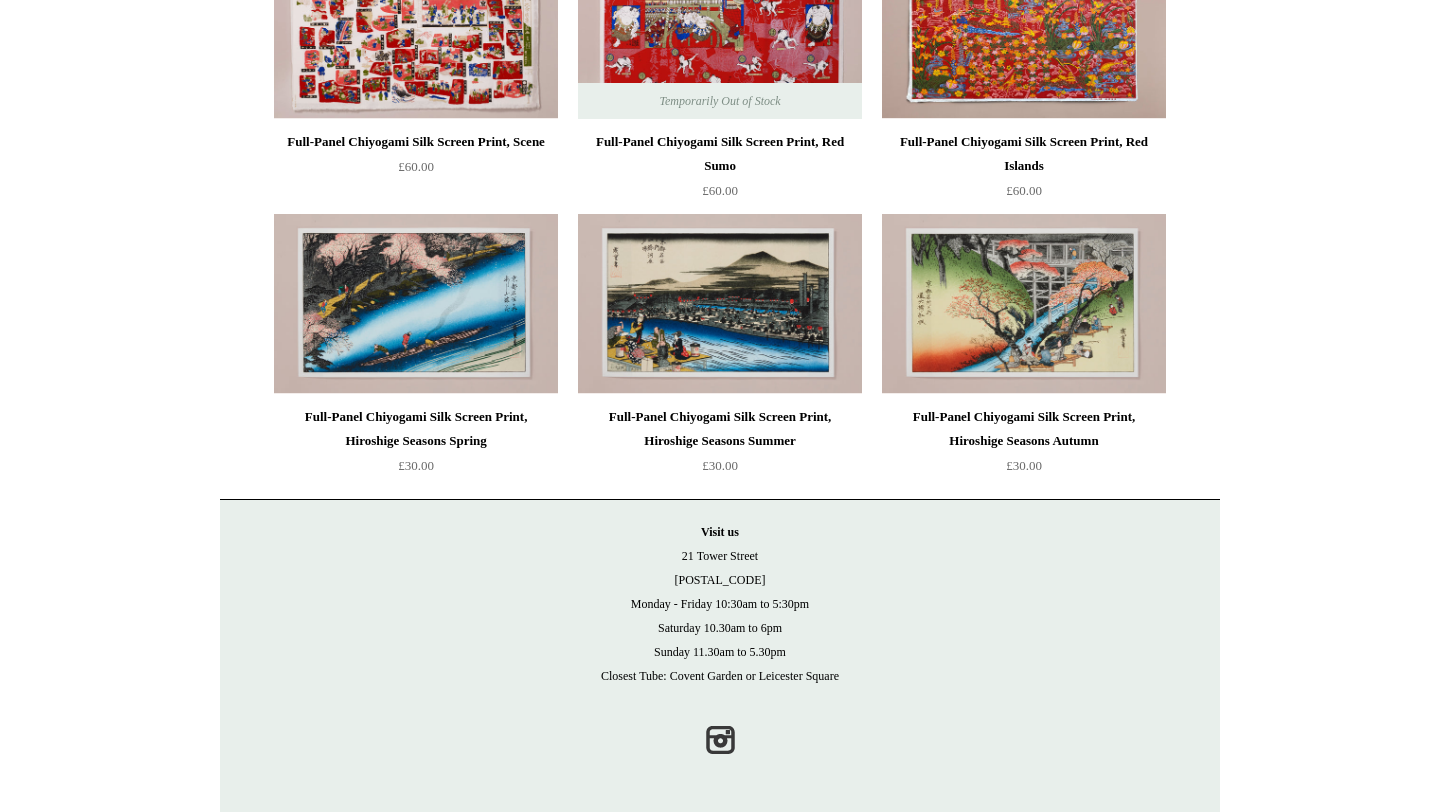 scroll, scrollTop: 0, scrollLeft: 0, axis: both 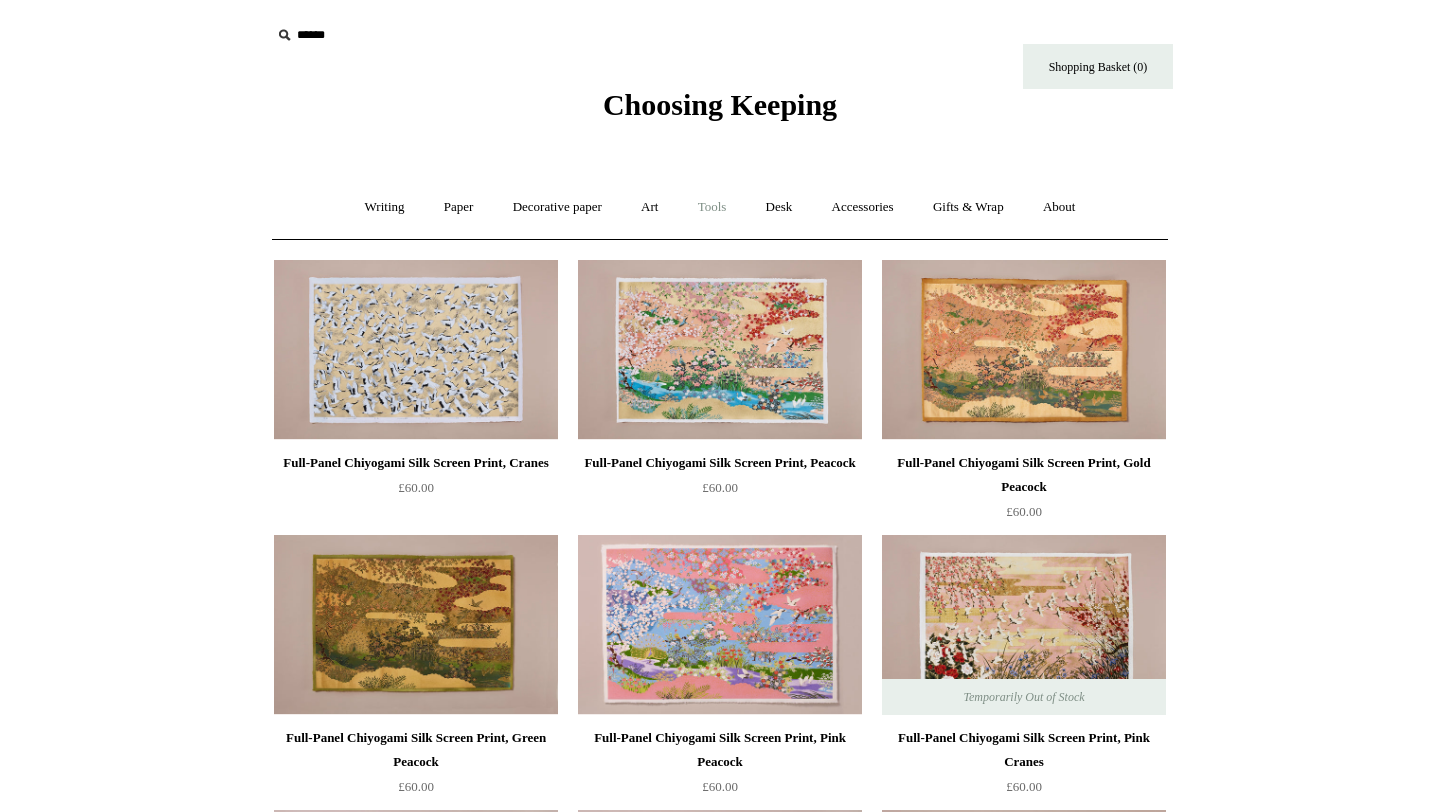 click on "Tools +" at bounding box center (712, 207) 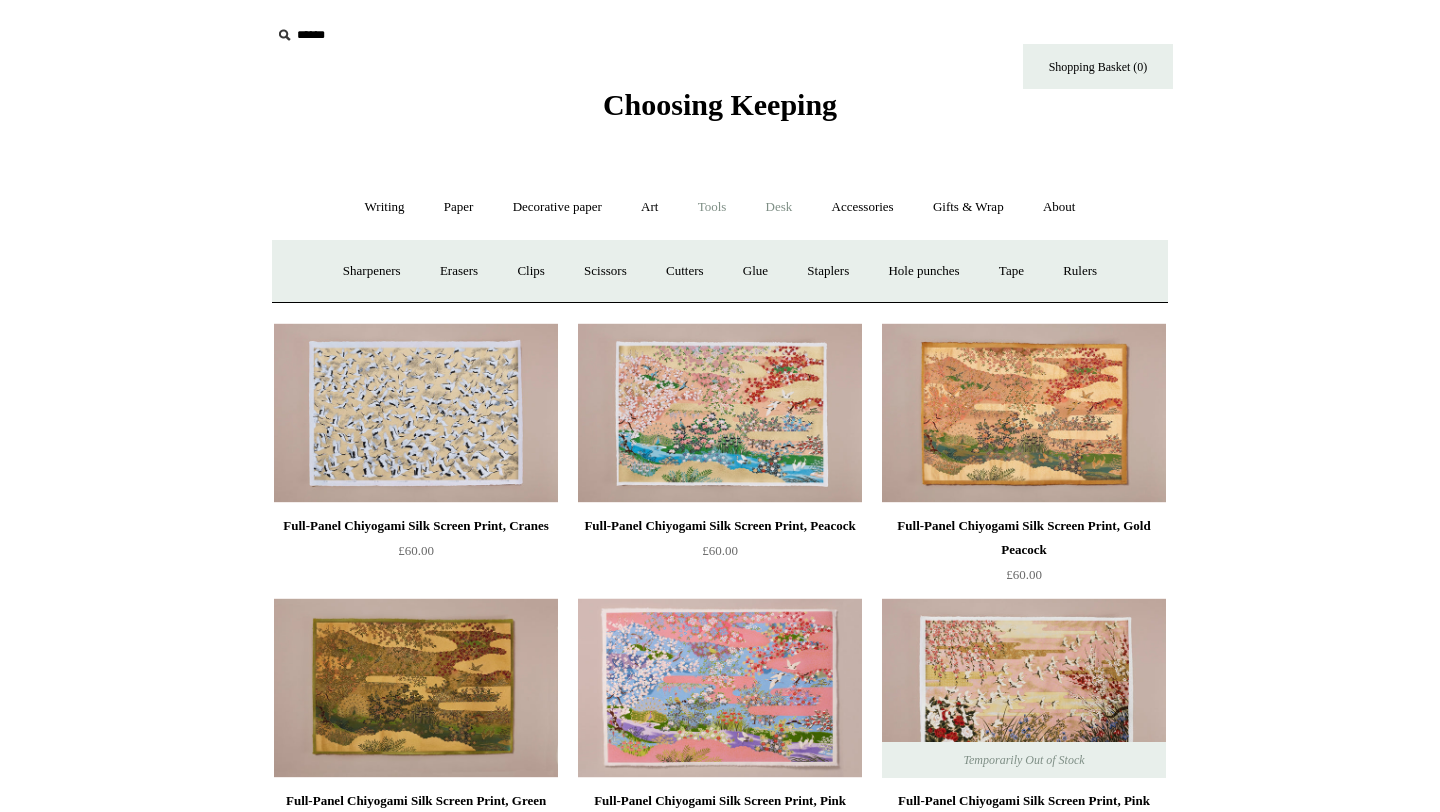 click on "Desk +" at bounding box center [779, 207] 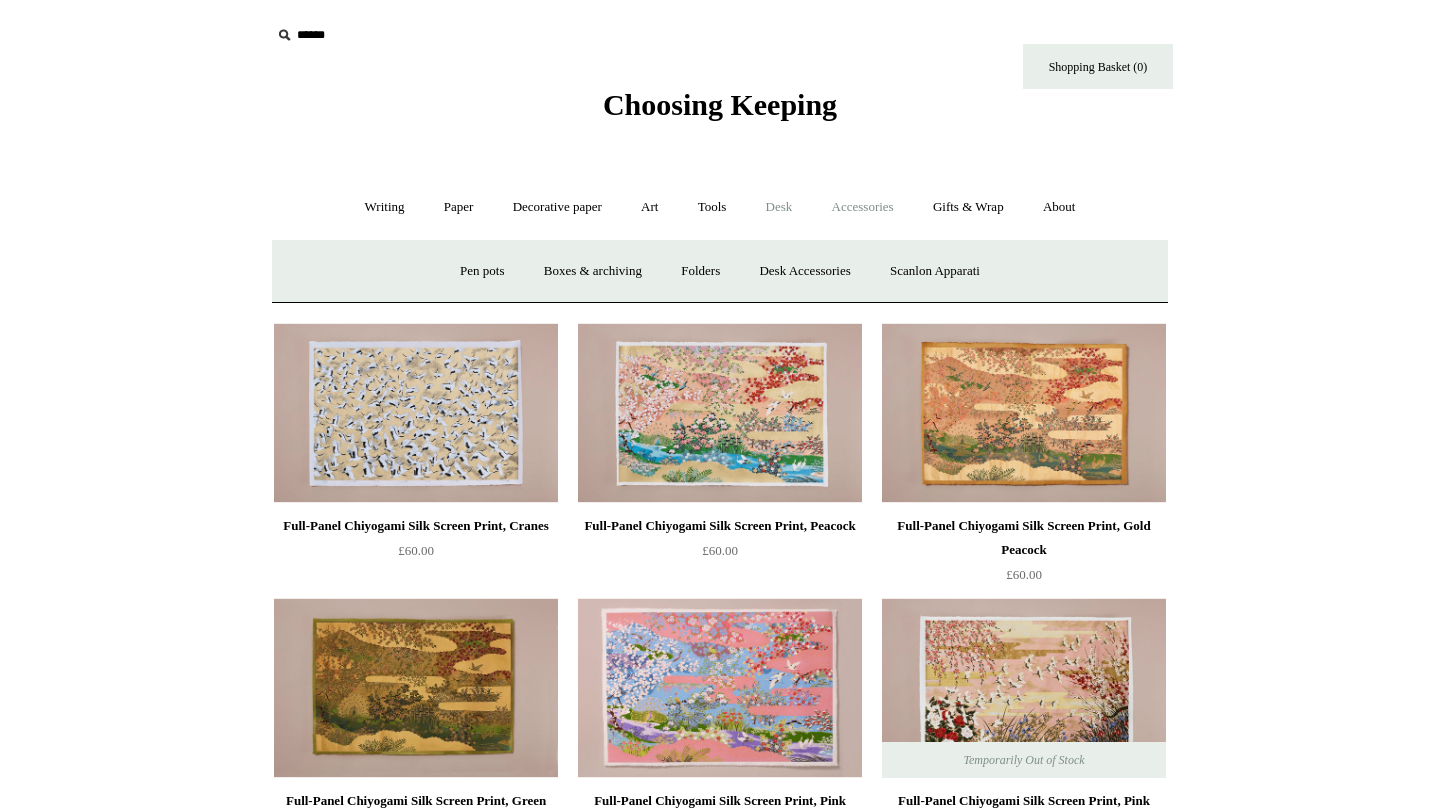 click on "Accessories +" at bounding box center [863, 207] 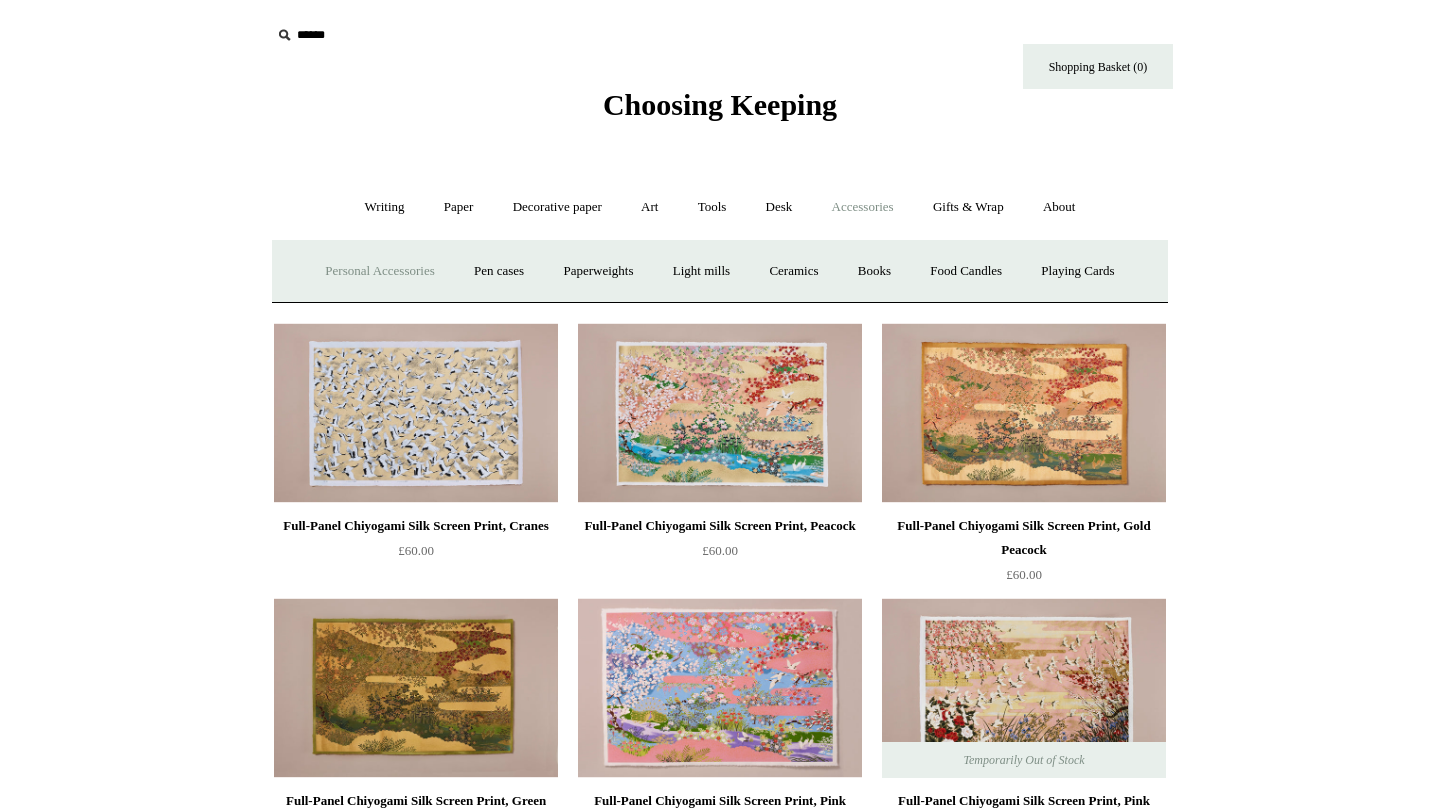 click on "Personal Accessories +" at bounding box center (379, 271) 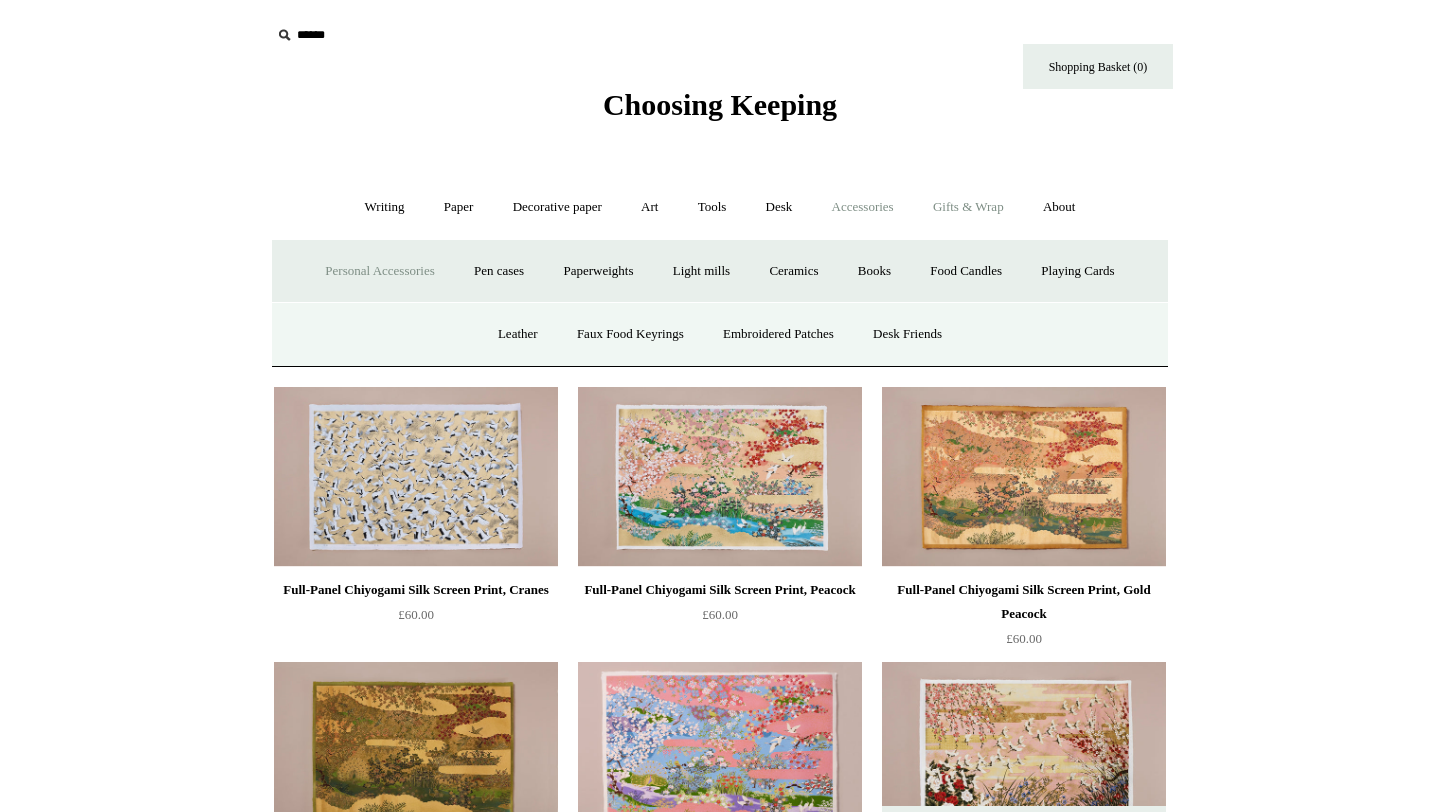 click on "Gifts & Wrap +" at bounding box center [968, 207] 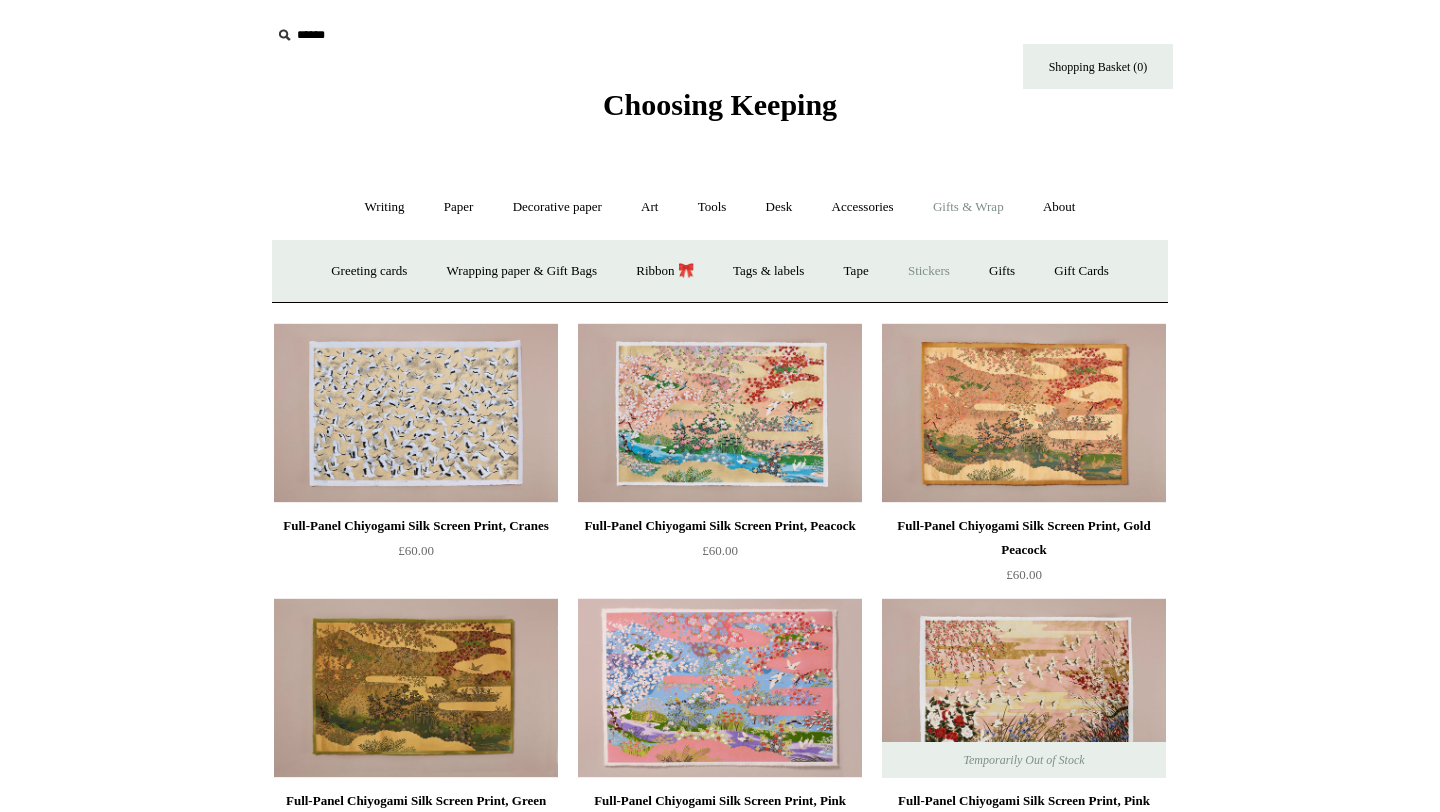 click on "Stickers" at bounding box center (929, 271) 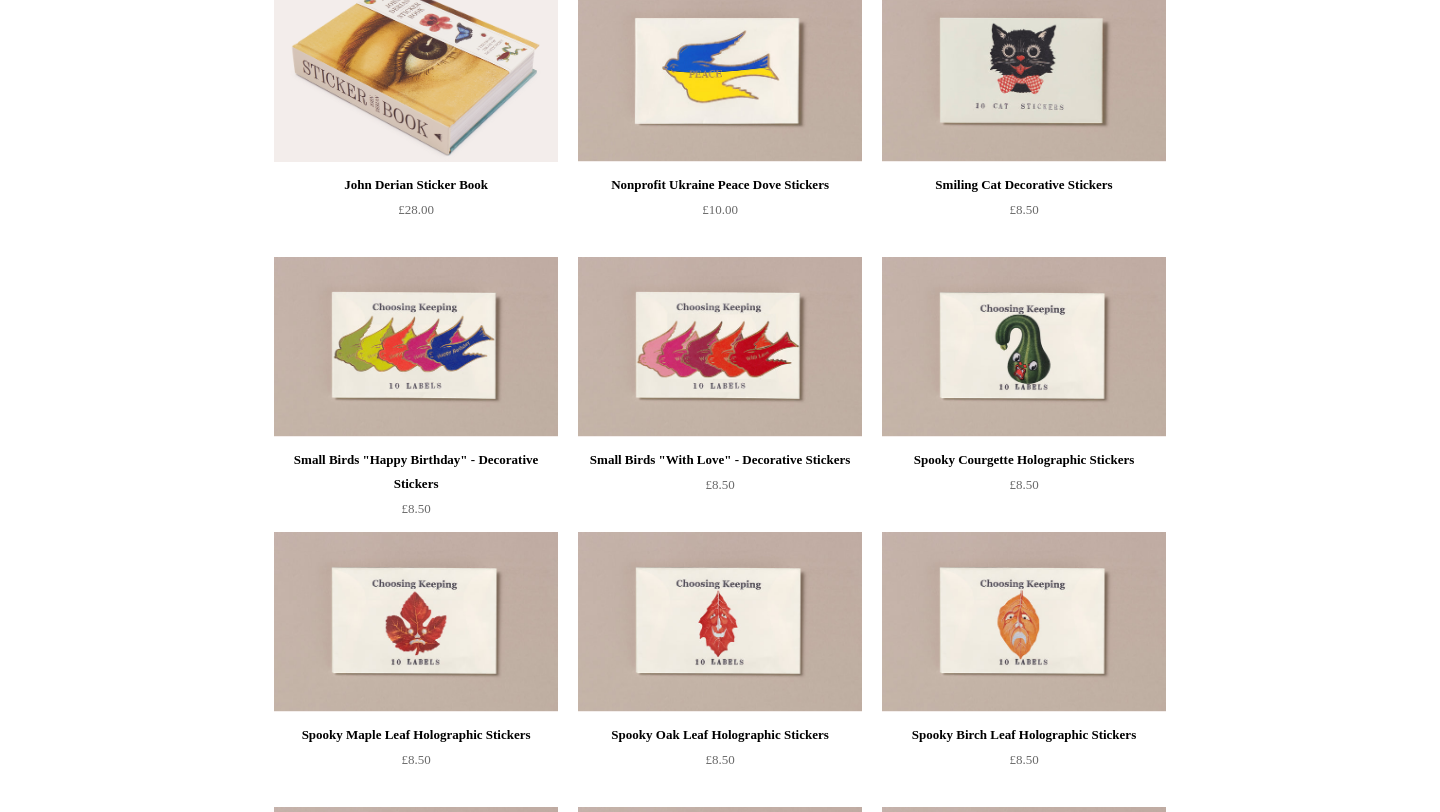 scroll, scrollTop: 0, scrollLeft: 0, axis: both 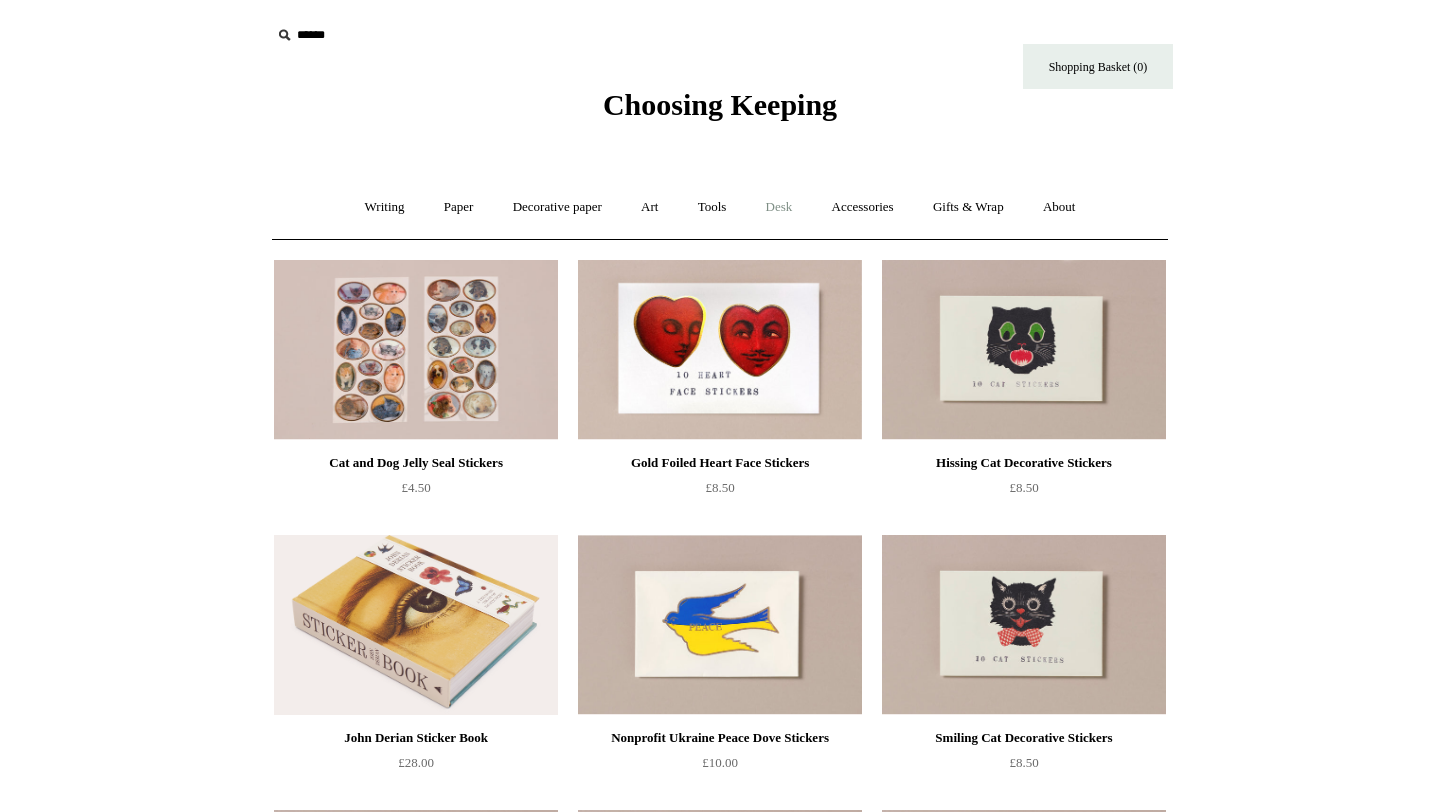 click on "Desk +" at bounding box center [779, 207] 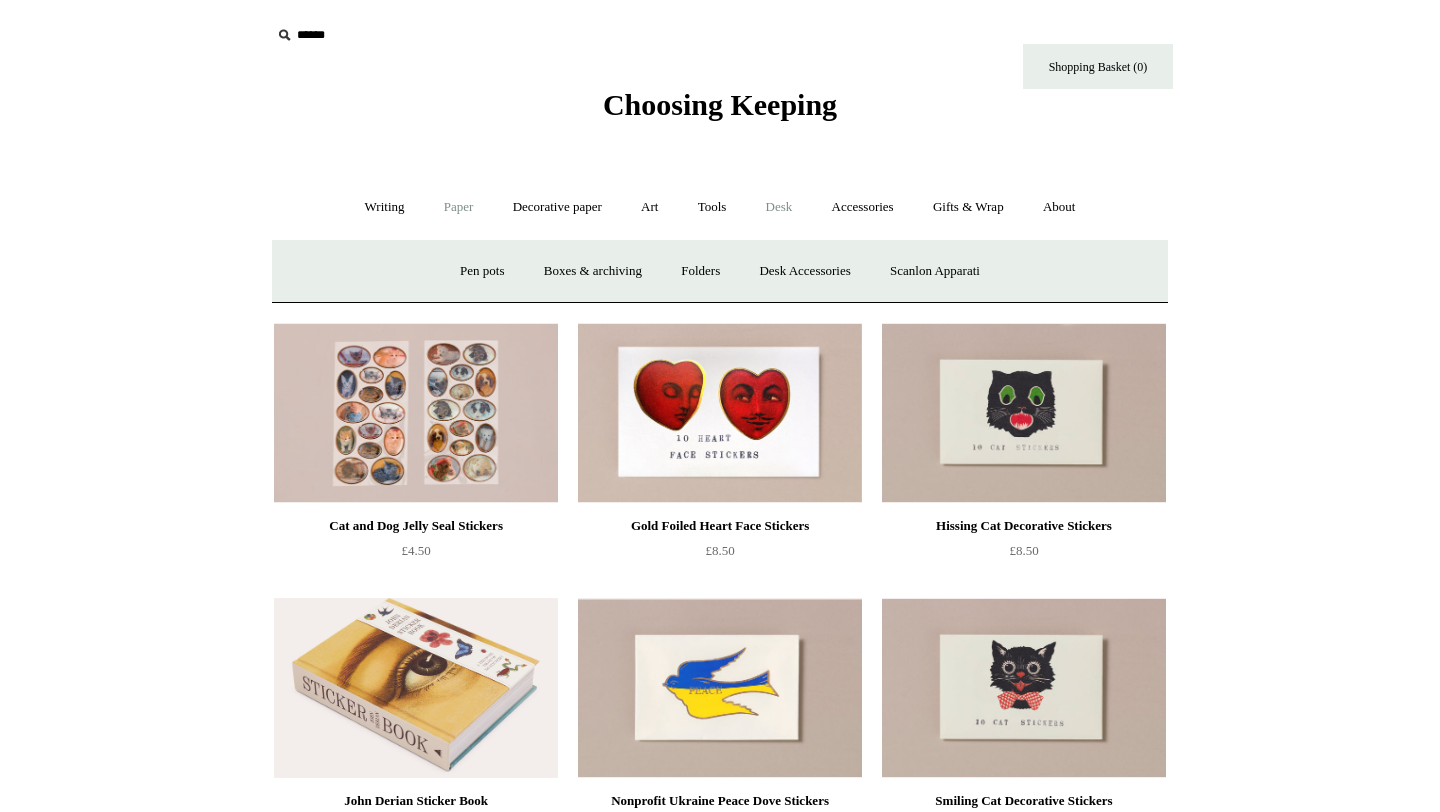click on "Paper +" at bounding box center [459, 207] 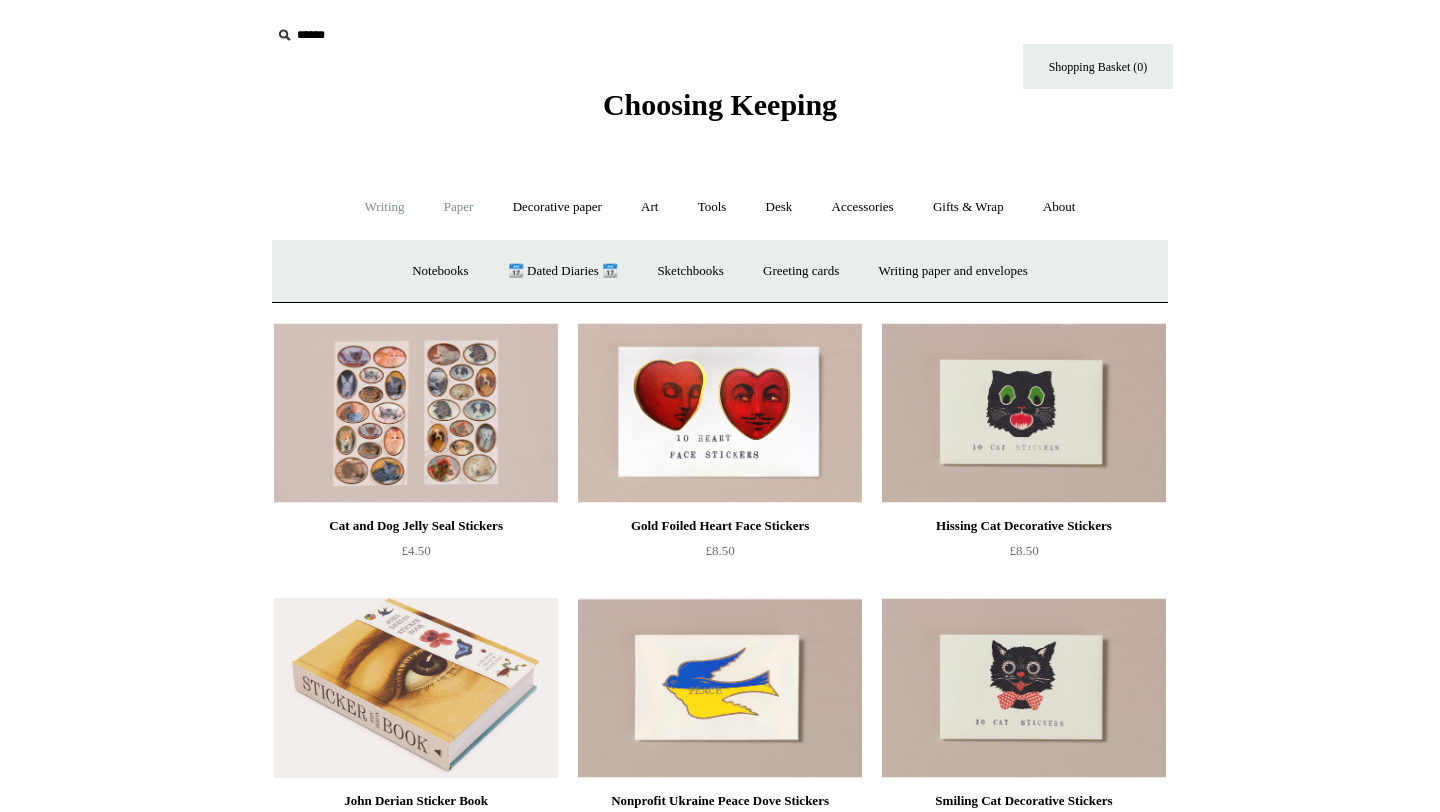 click on "Writing +" at bounding box center [385, 207] 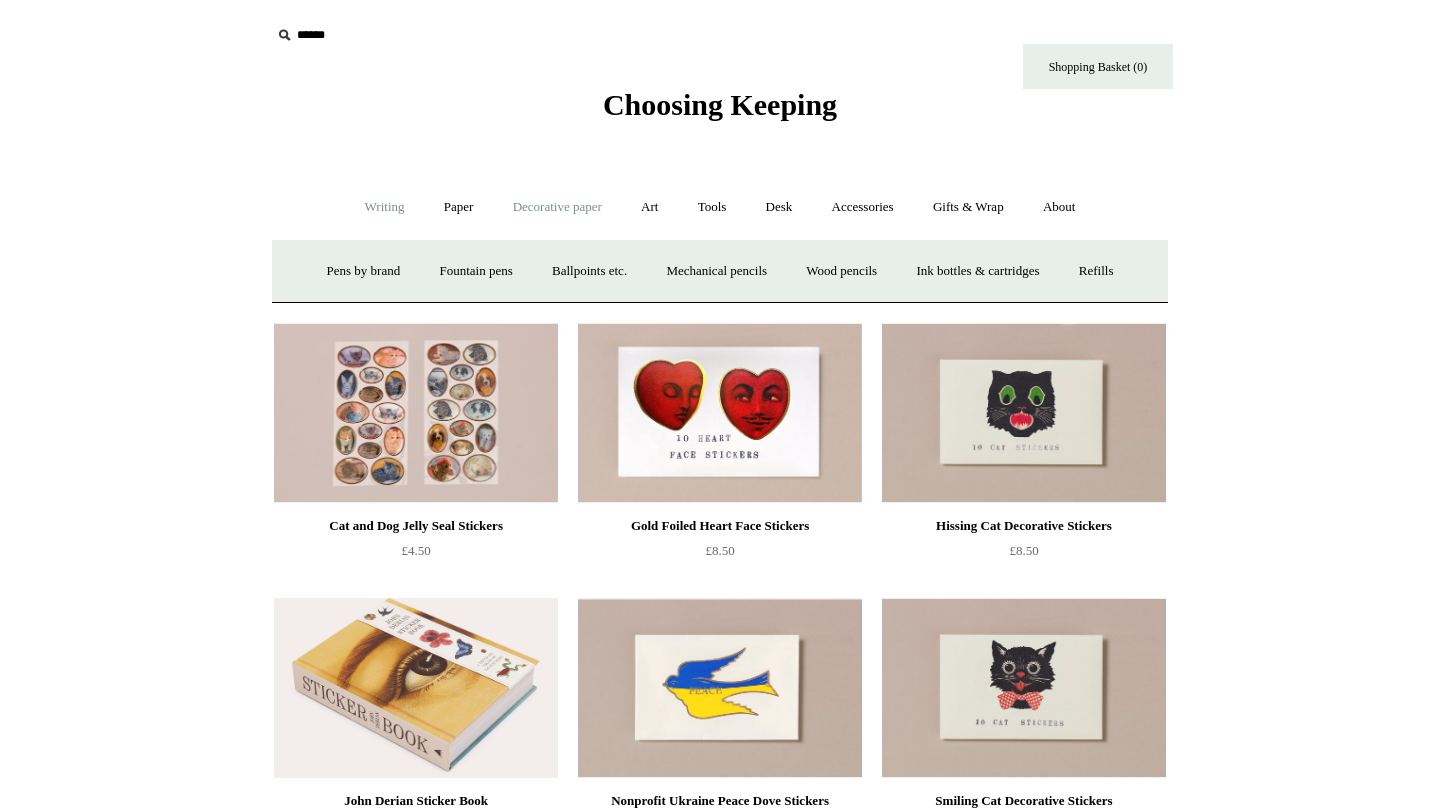 click on "Decorative paper +" at bounding box center (557, 207) 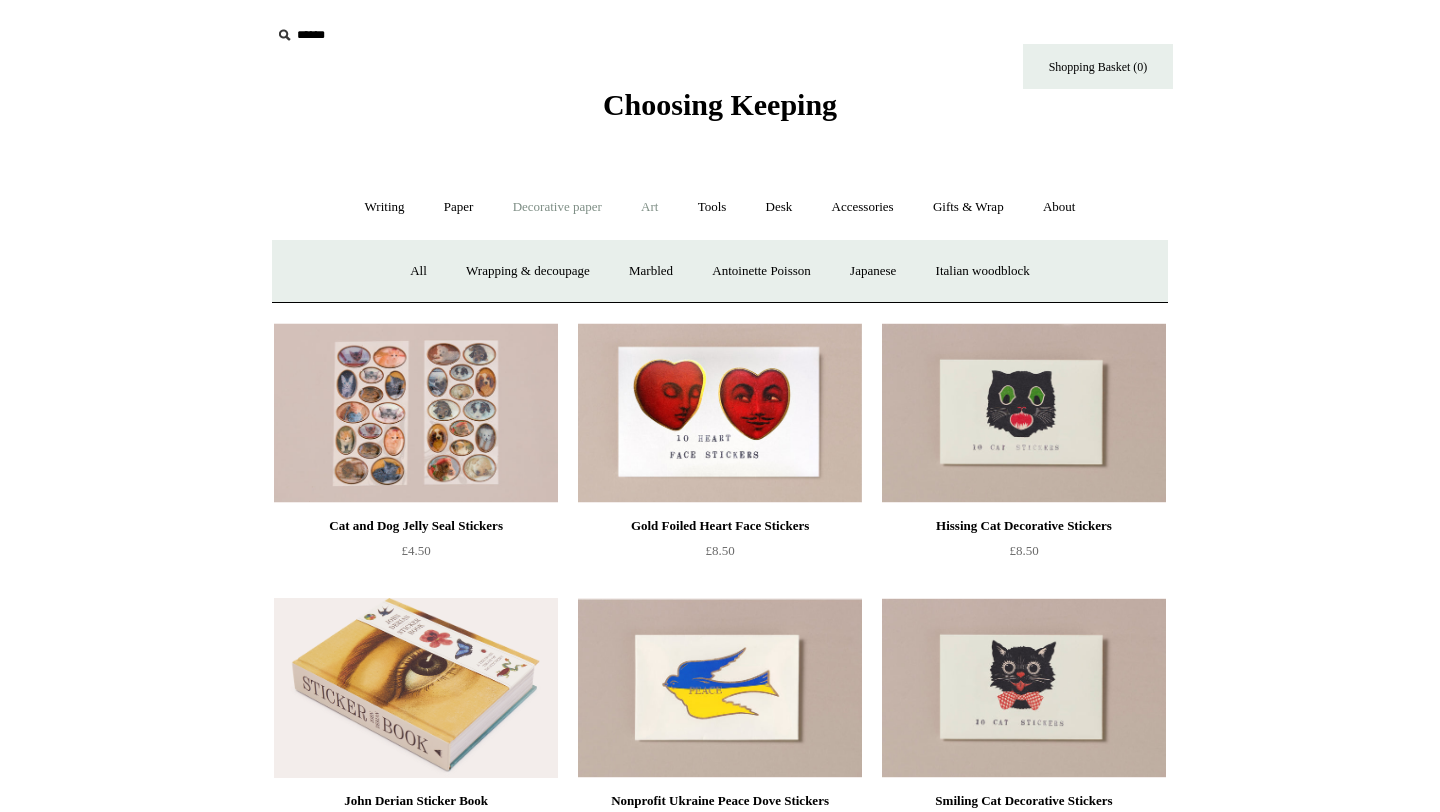 click on "Art +" at bounding box center [649, 207] 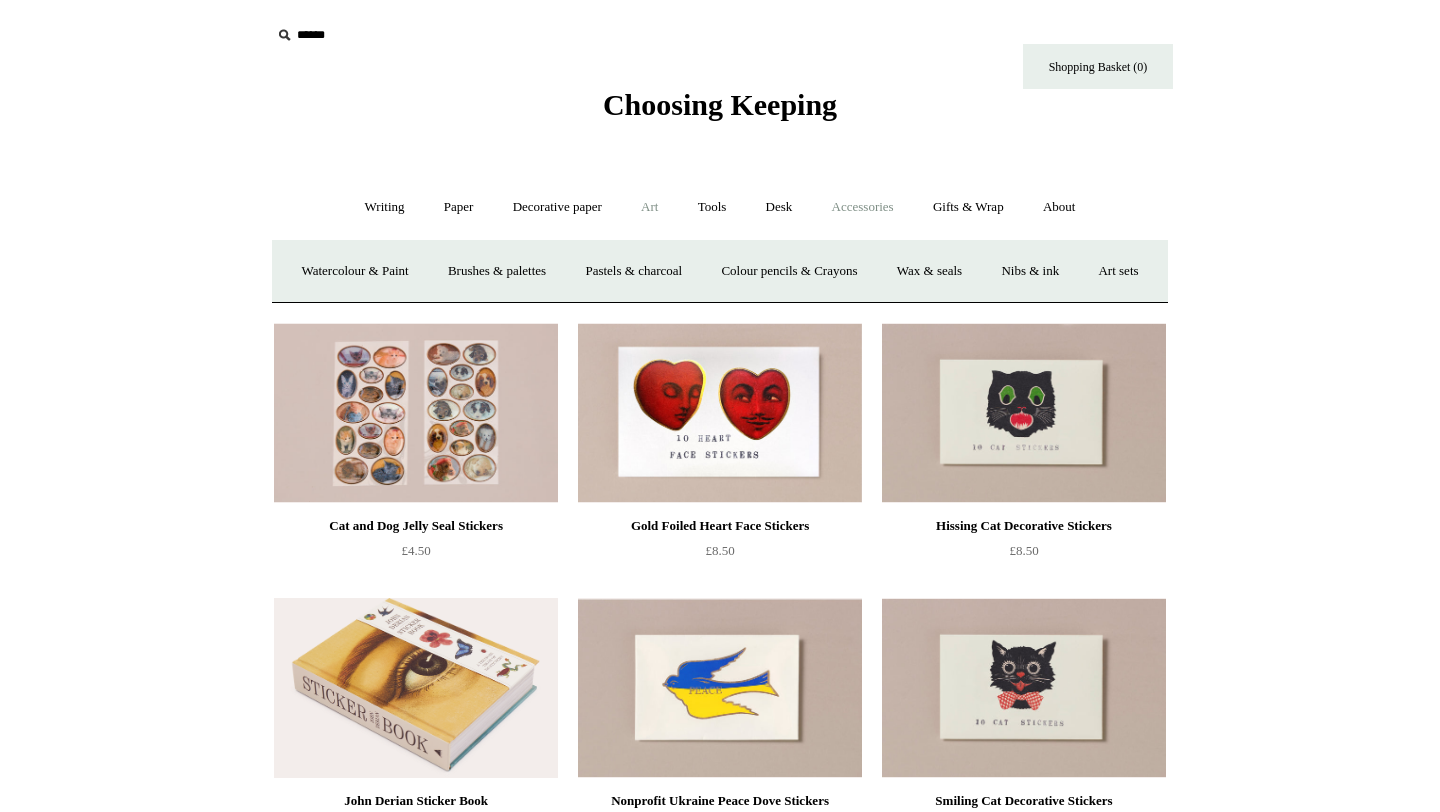 click on "Accessories +" at bounding box center [863, 207] 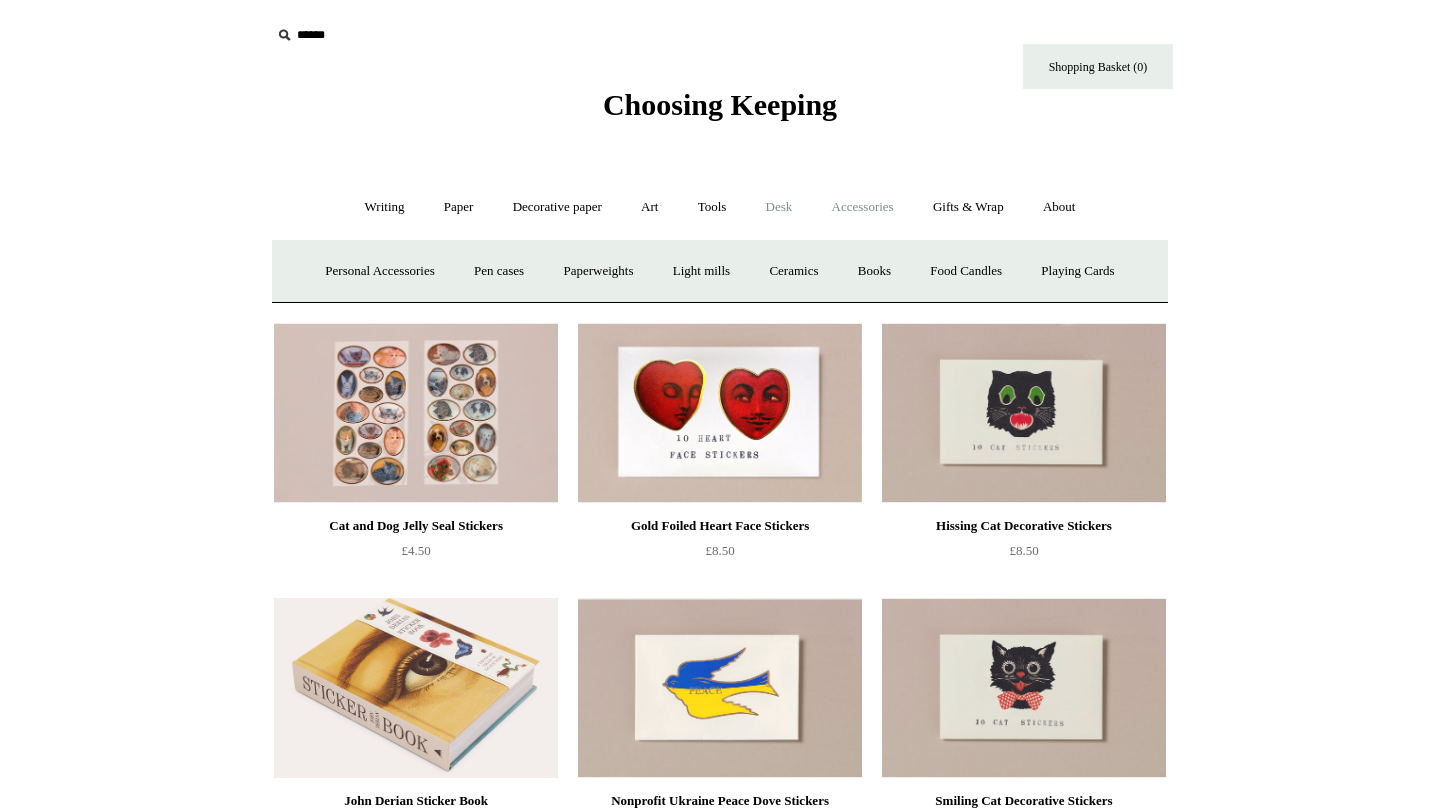 click on "Desk +" at bounding box center (779, 207) 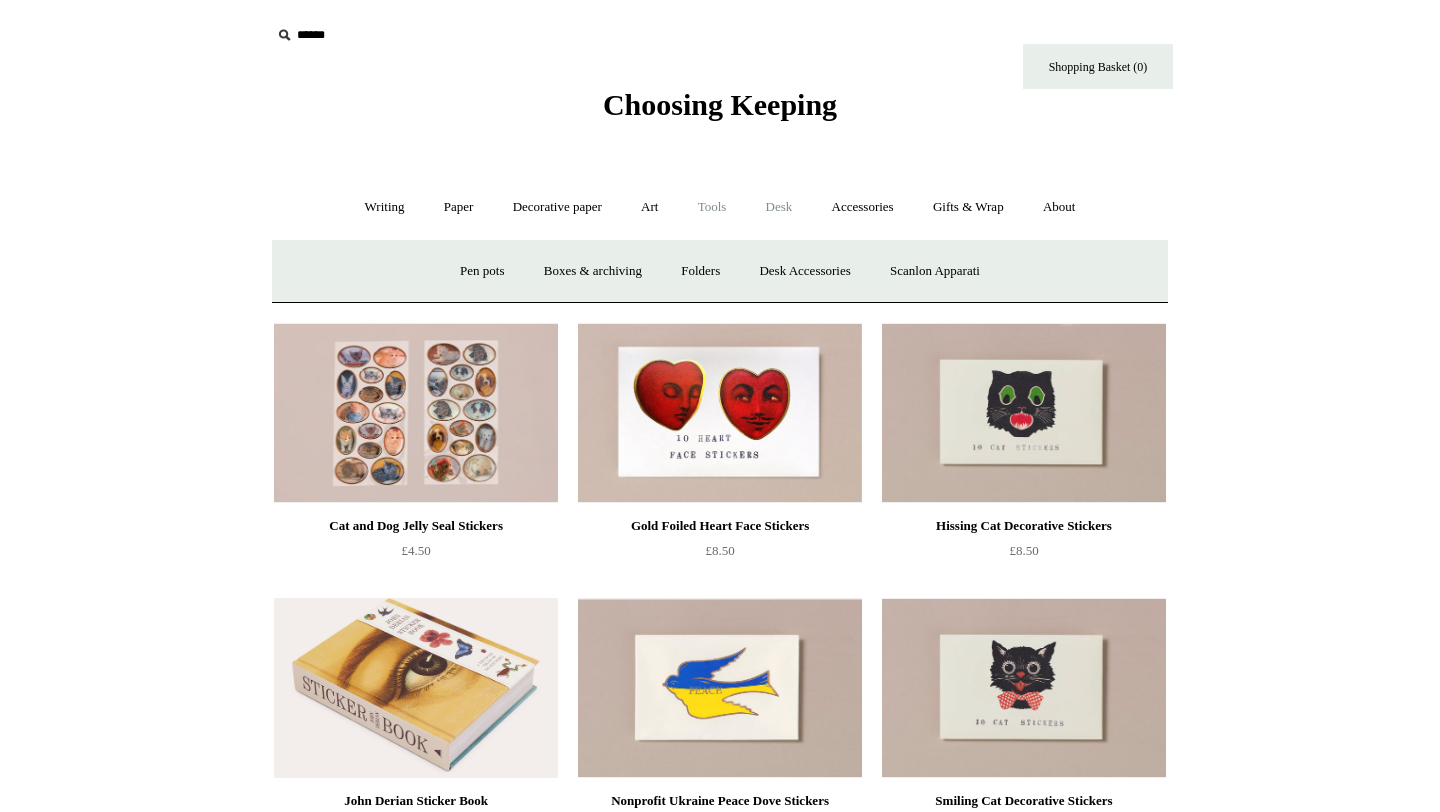 click on "Tools +" at bounding box center [712, 207] 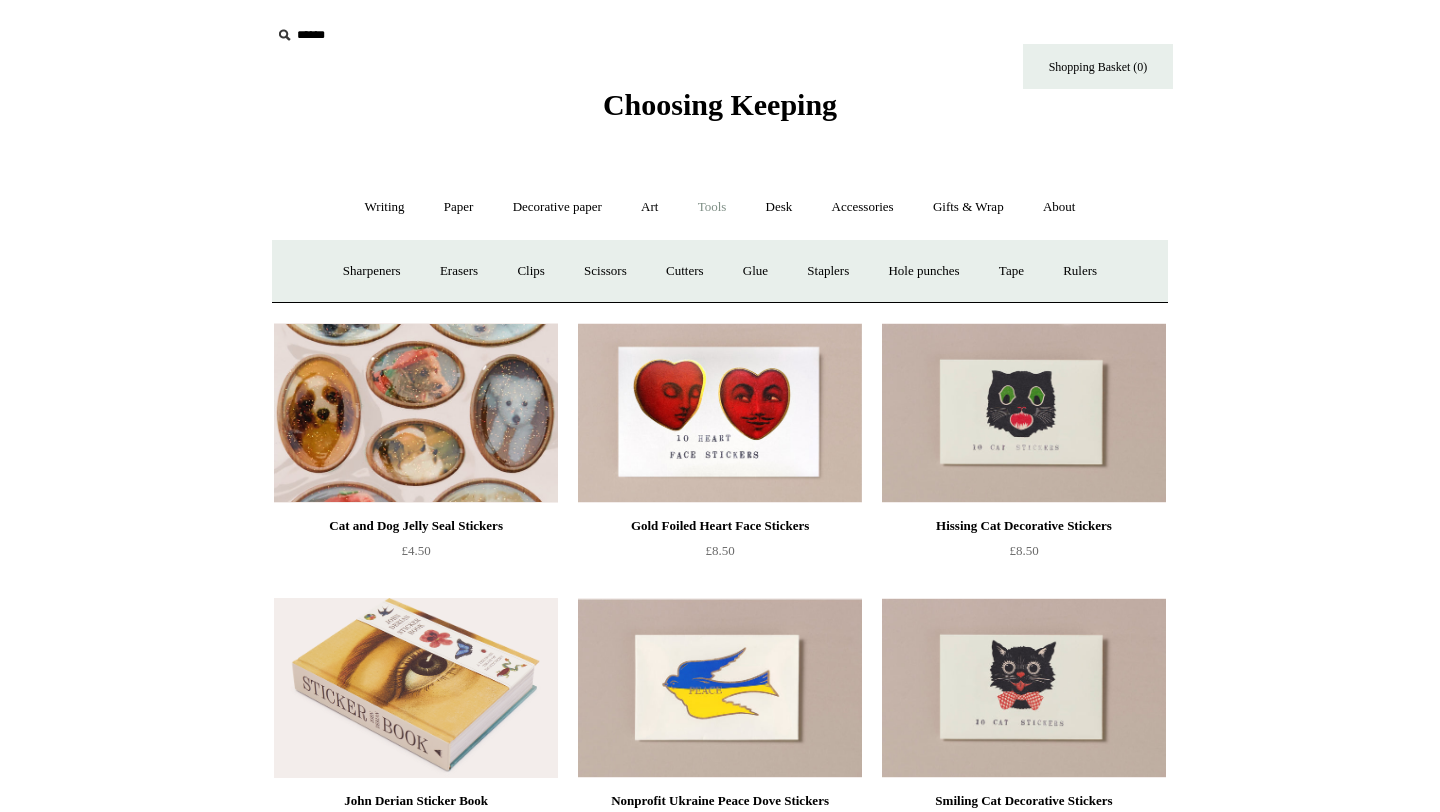 click at bounding box center [416, 413] 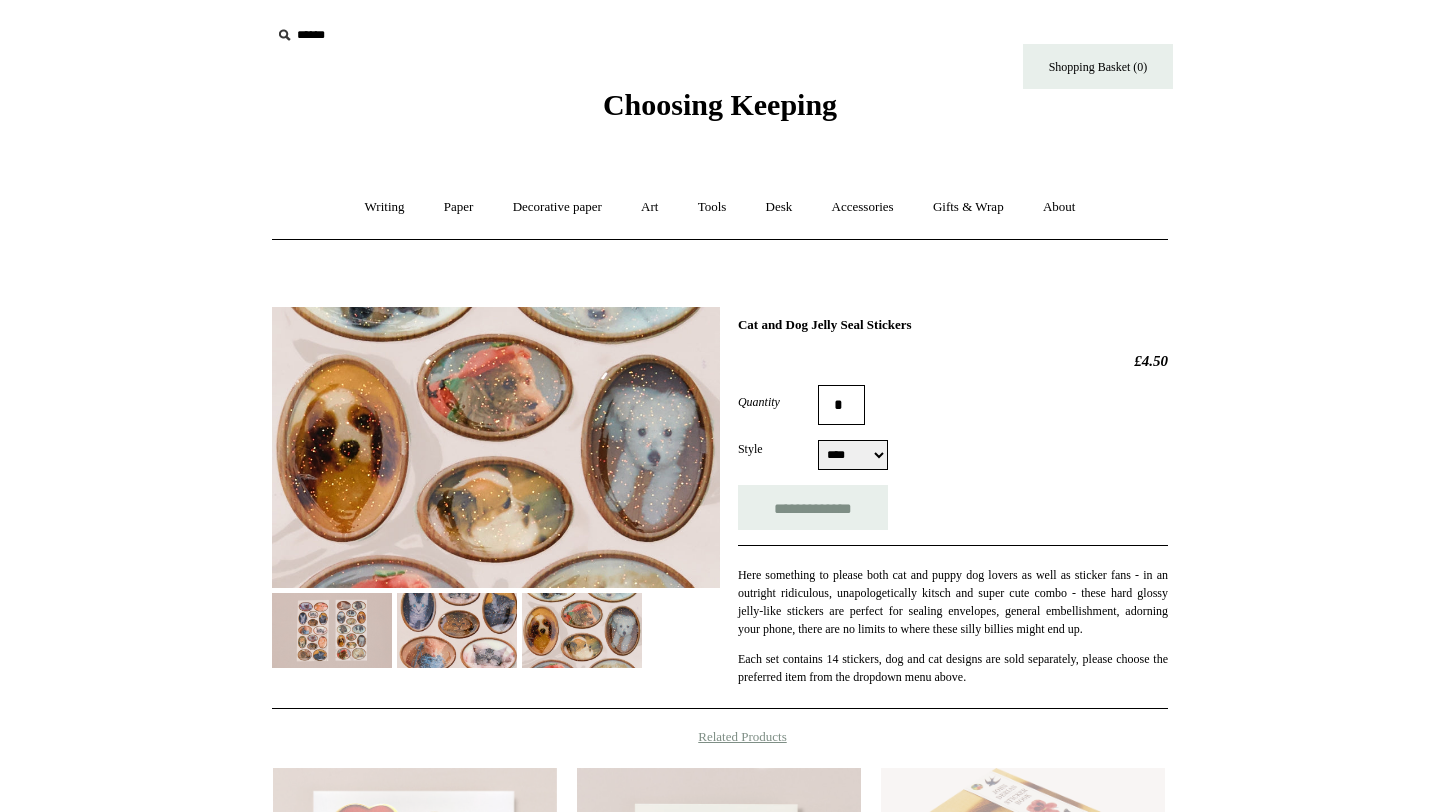 scroll, scrollTop: 0, scrollLeft: 0, axis: both 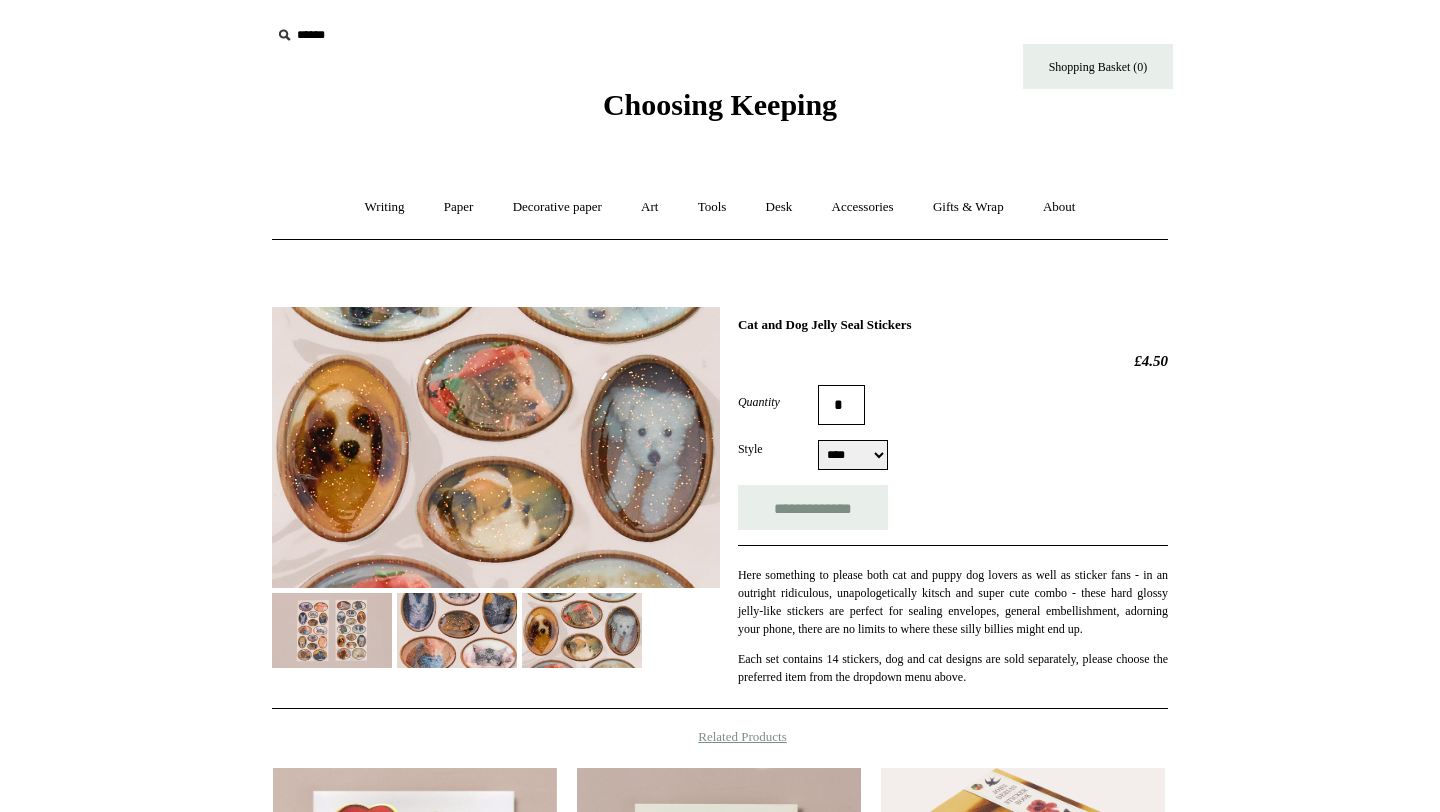 click at bounding box center (457, 630) 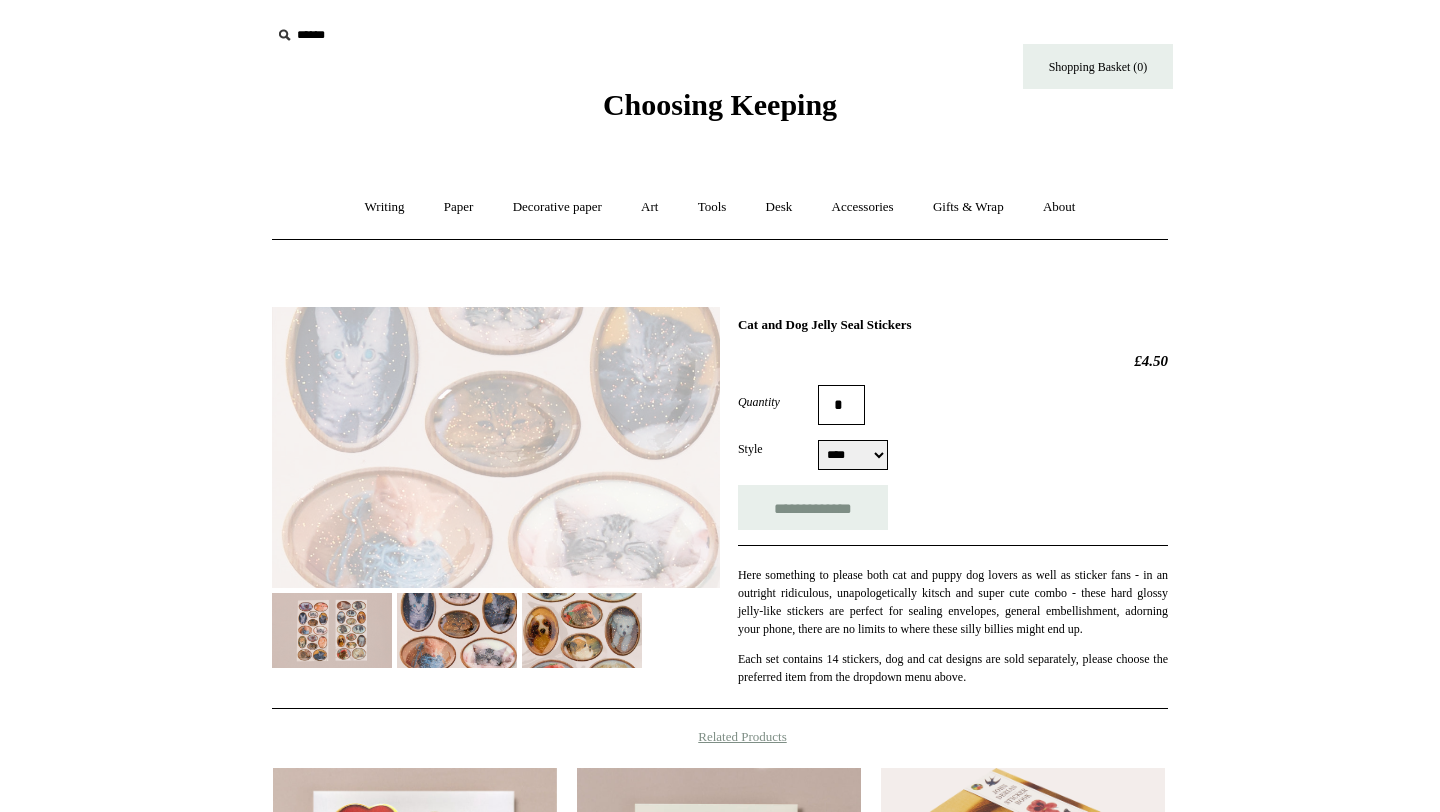 click at bounding box center (582, 630) 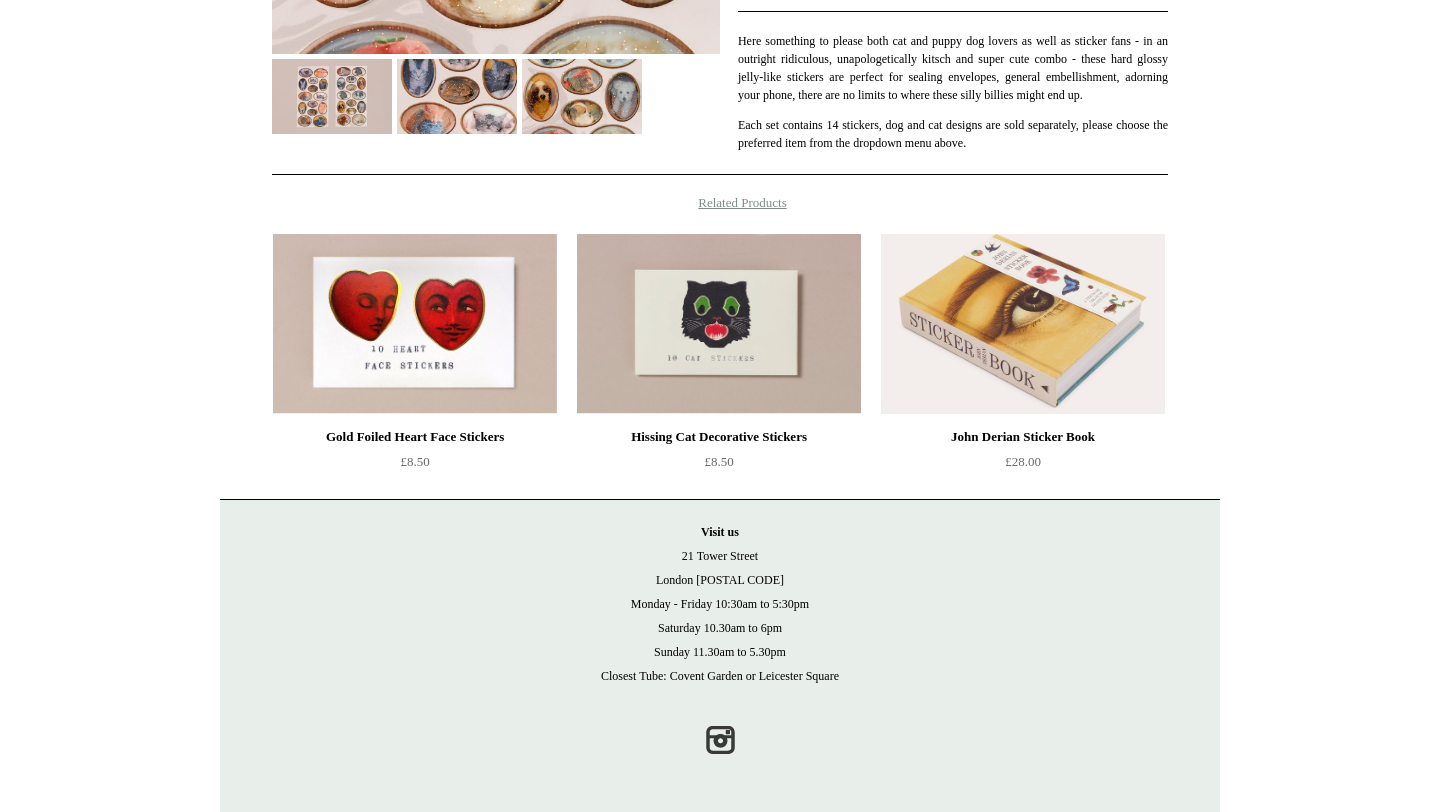 scroll, scrollTop: 0, scrollLeft: 0, axis: both 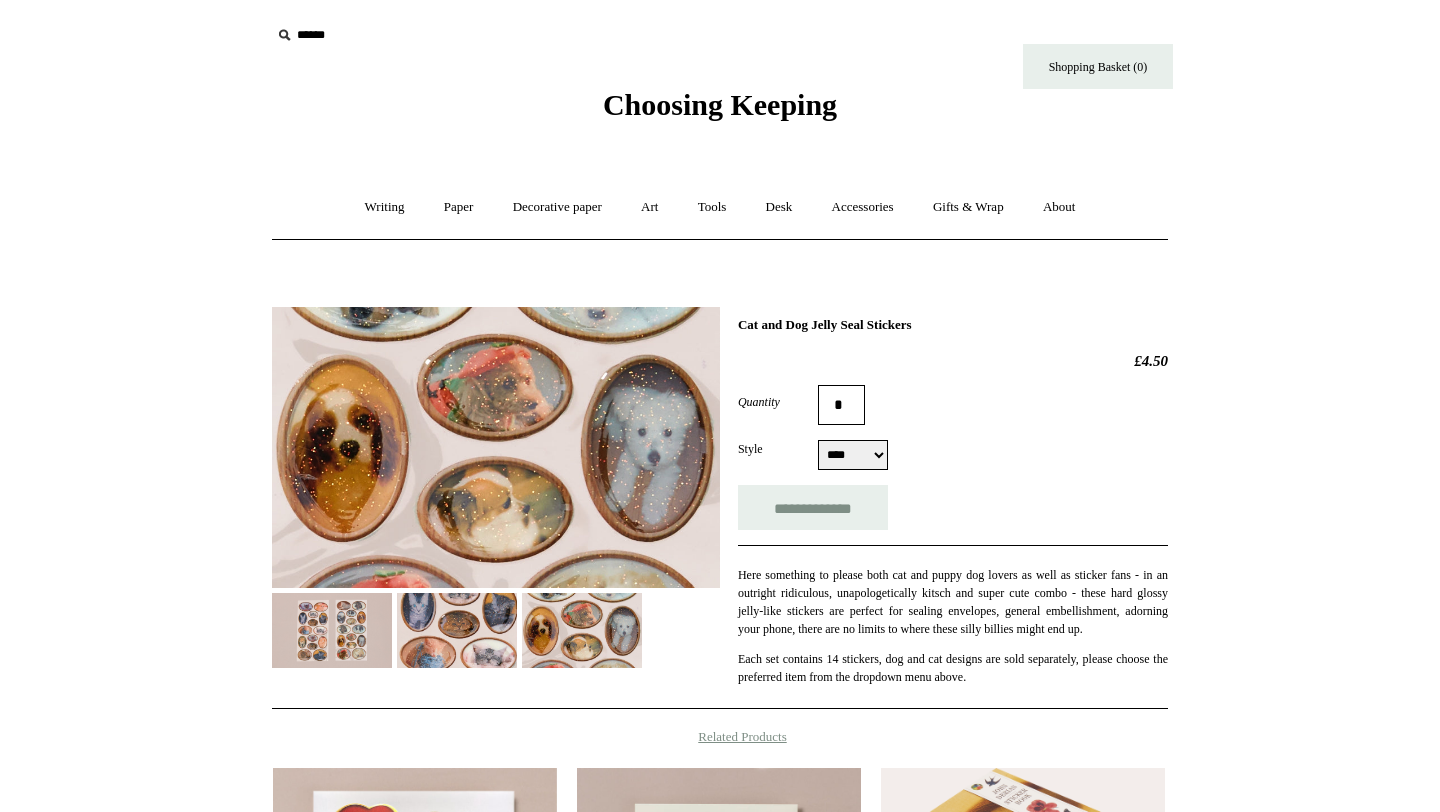click at bounding box center (284, 35) 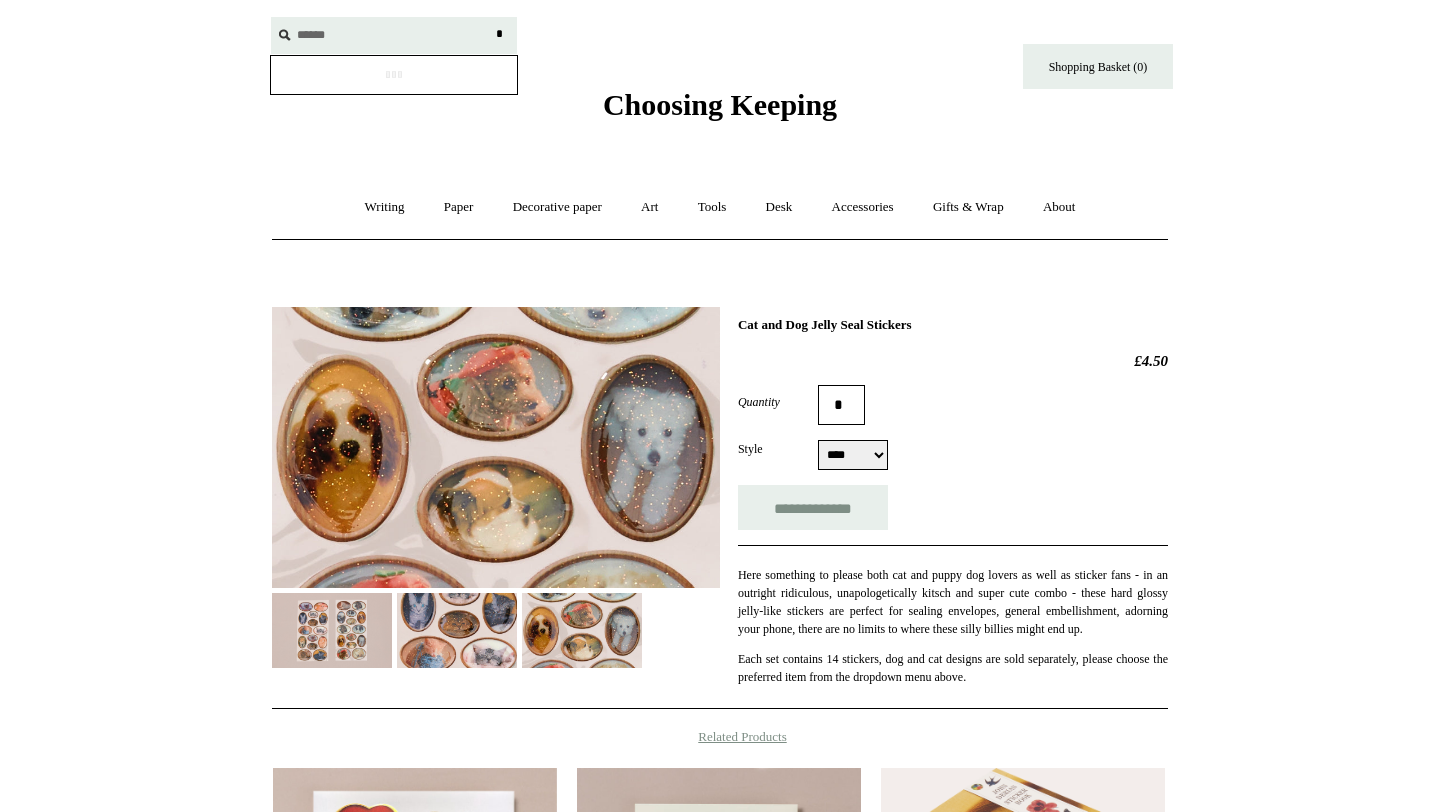 type on "******" 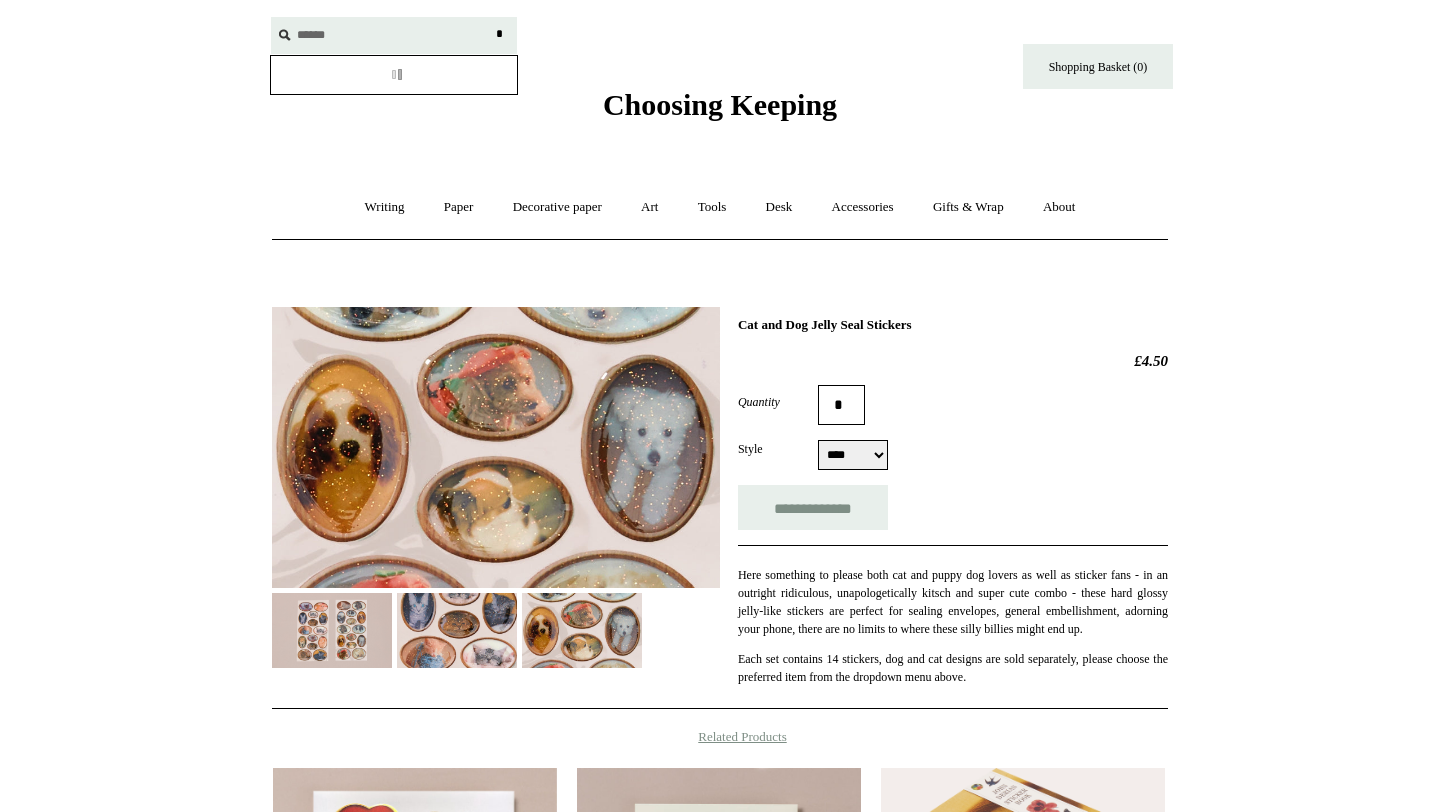 click on "*" at bounding box center (499, 34) 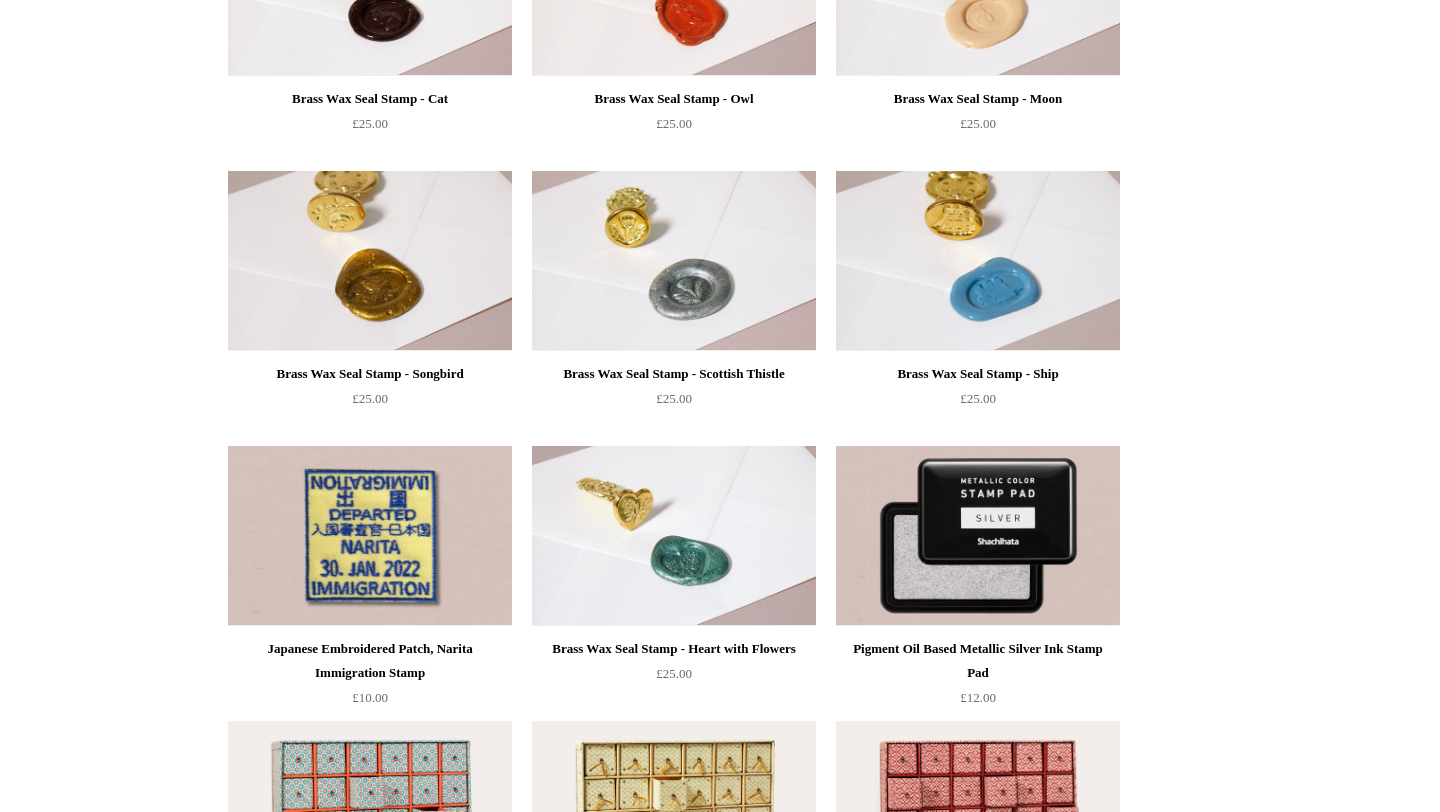 scroll, scrollTop: 0, scrollLeft: 0, axis: both 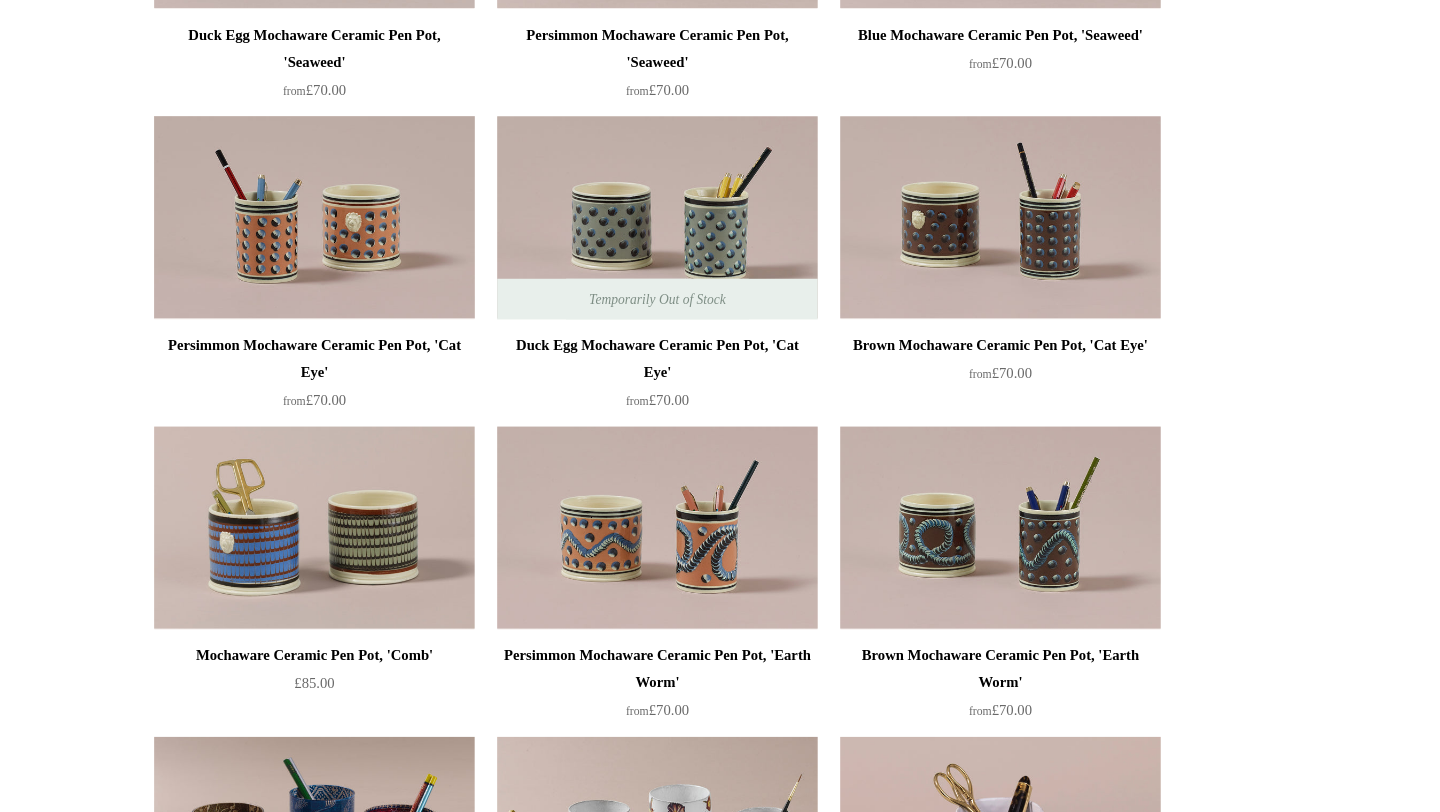 click at bounding box center (416, 193) 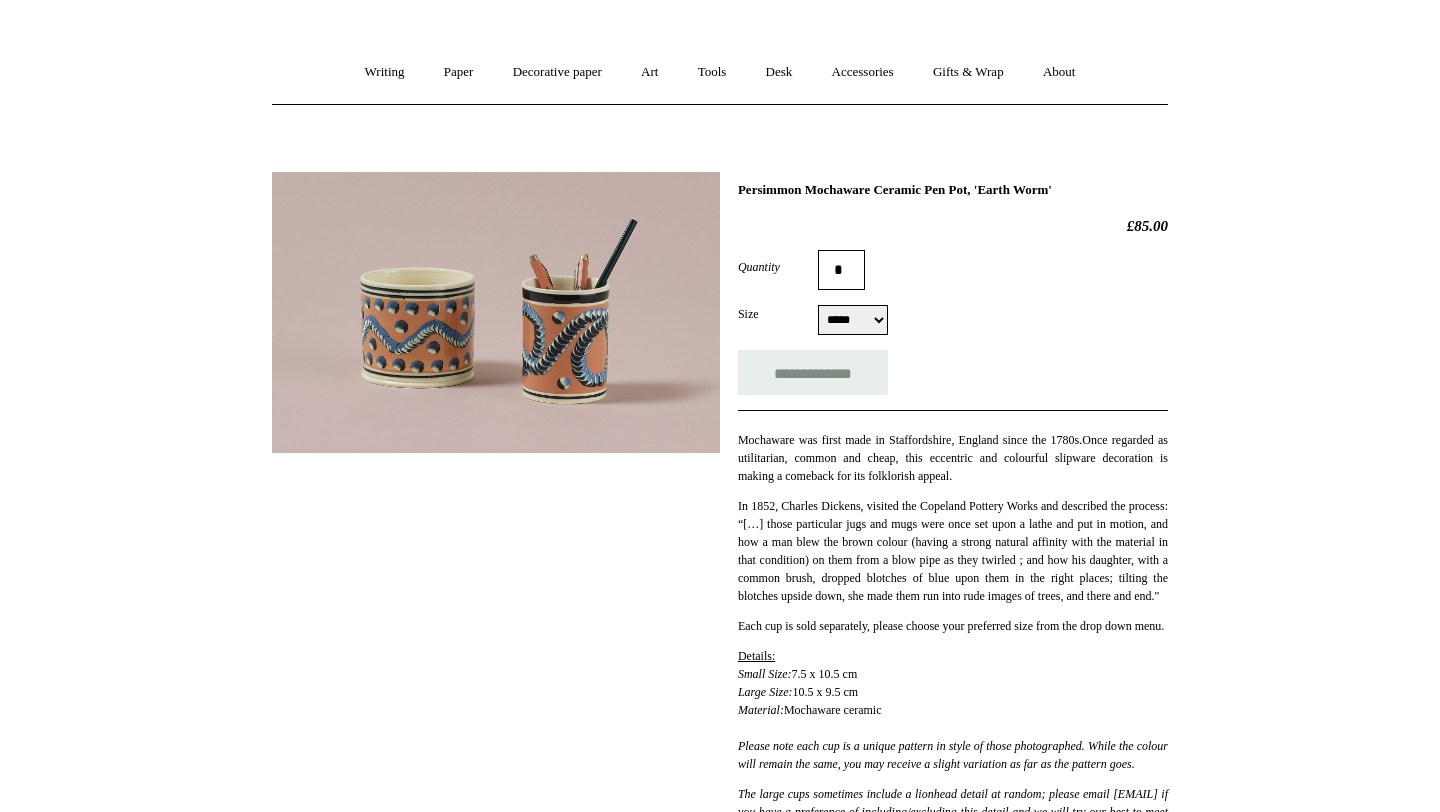 scroll, scrollTop: 184, scrollLeft: 0, axis: vertical 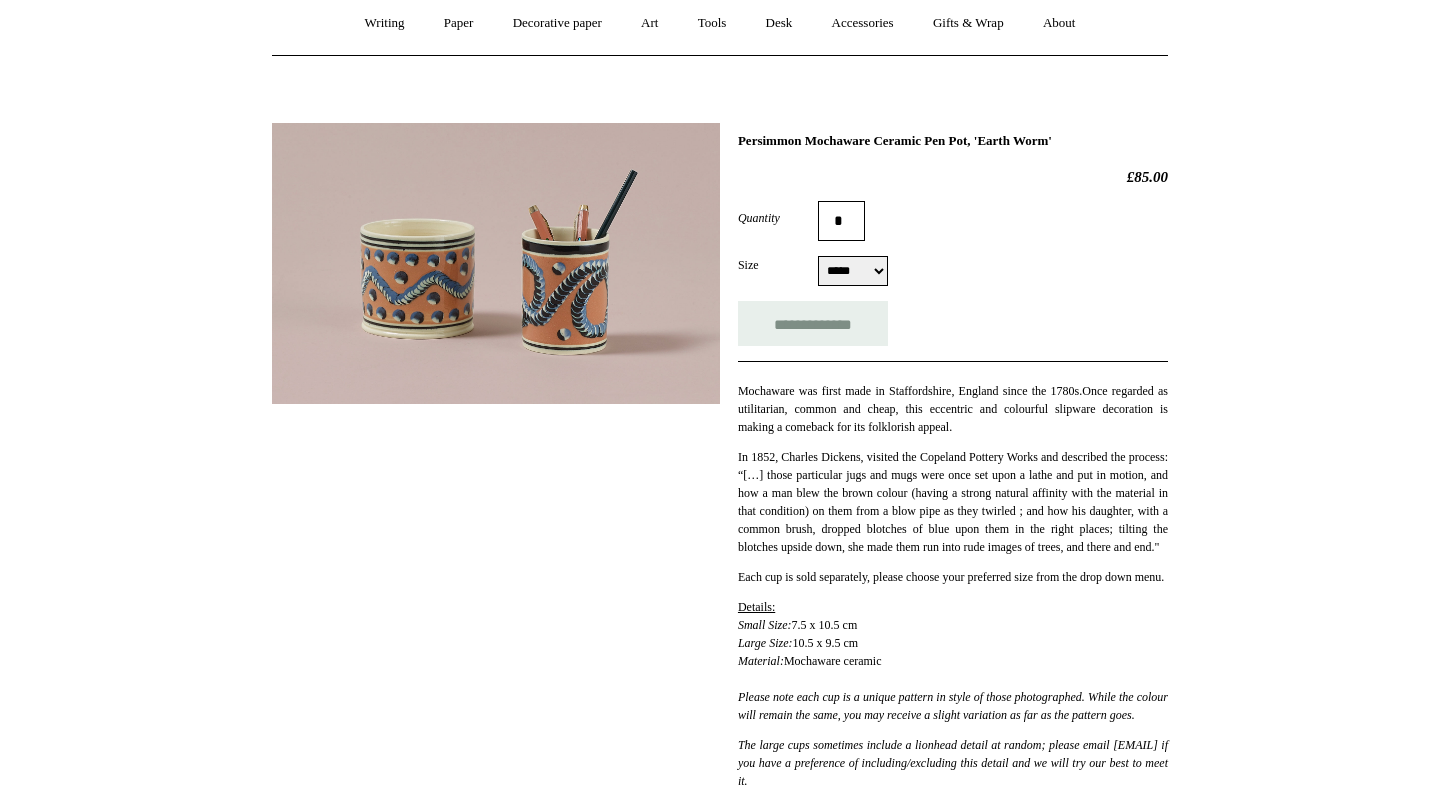 click on "***** *****" at bounding box center (853, 271) 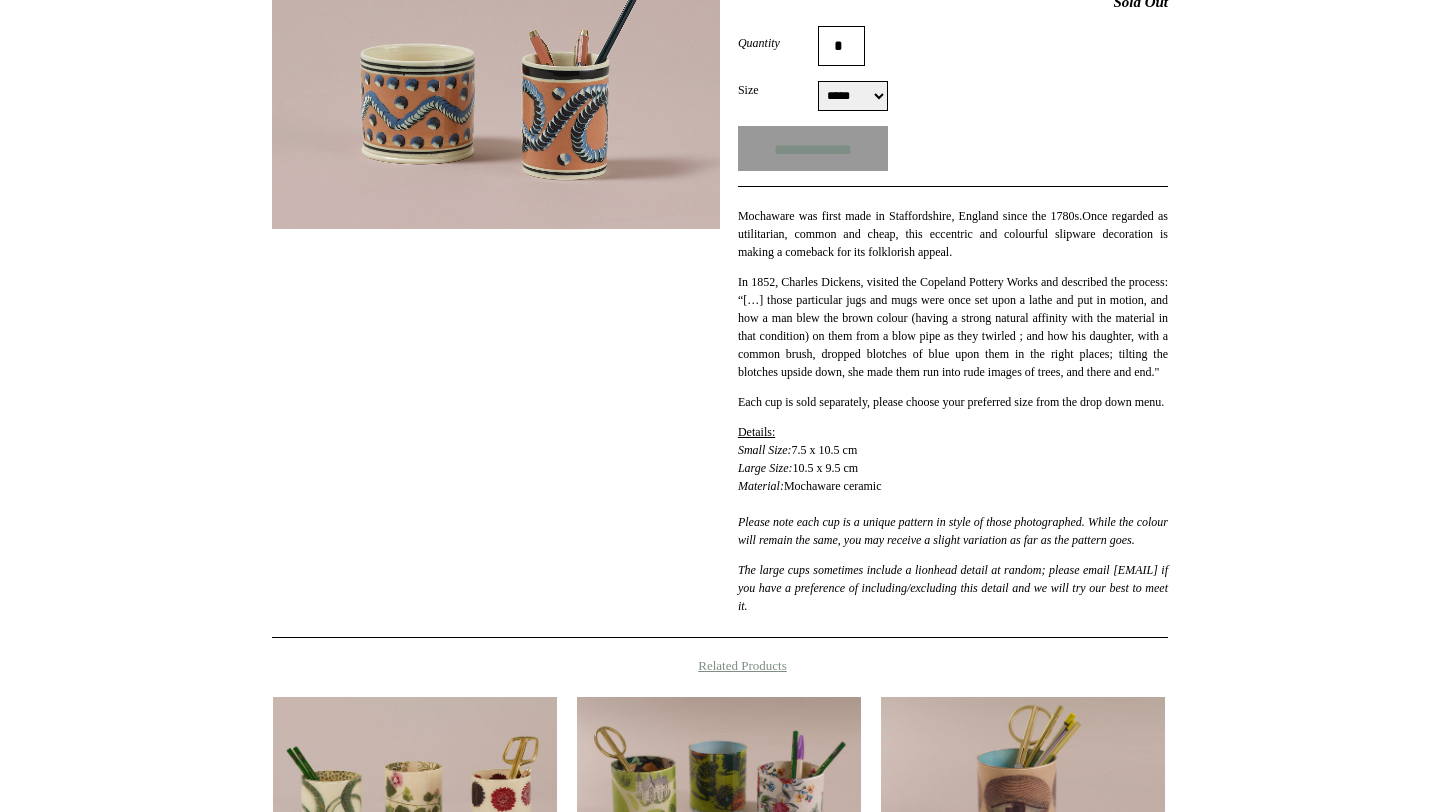 scroll, scrollTop: 692, scrollLeft: 0, axis: vertical 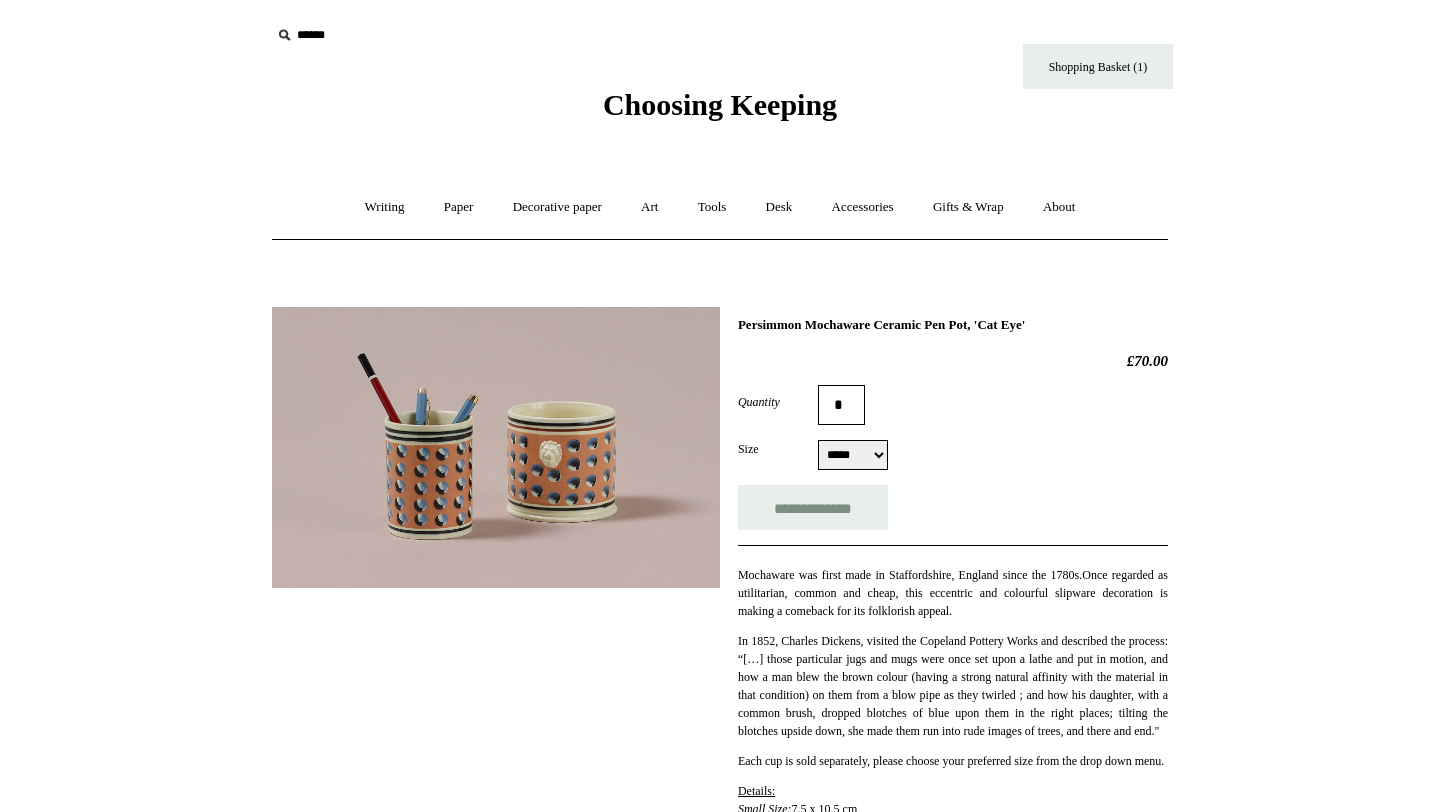 click on "***** *****" at bounding box center [853, 455] 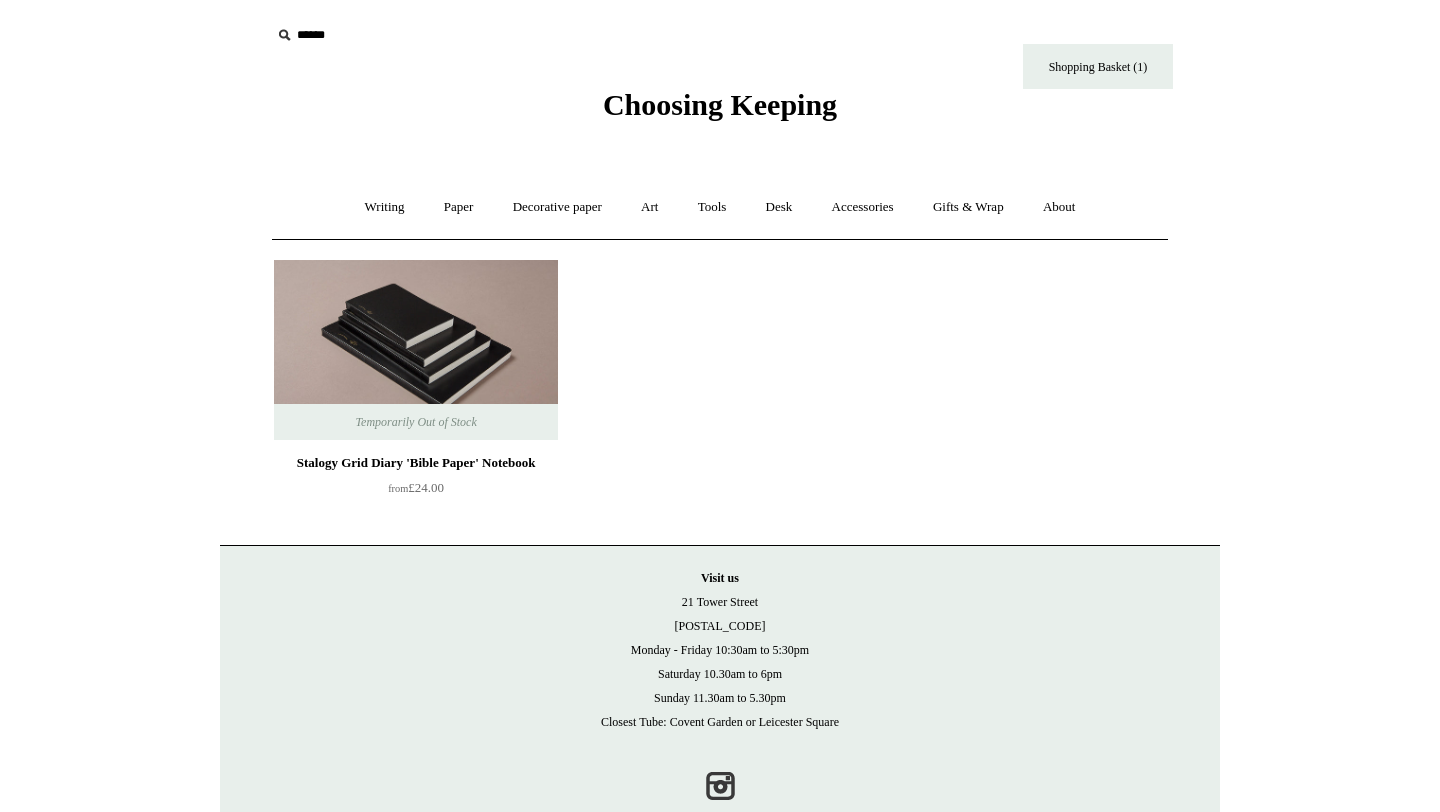 scroll, scrollTop: 46, scrollLeft: 0, axis: vertical 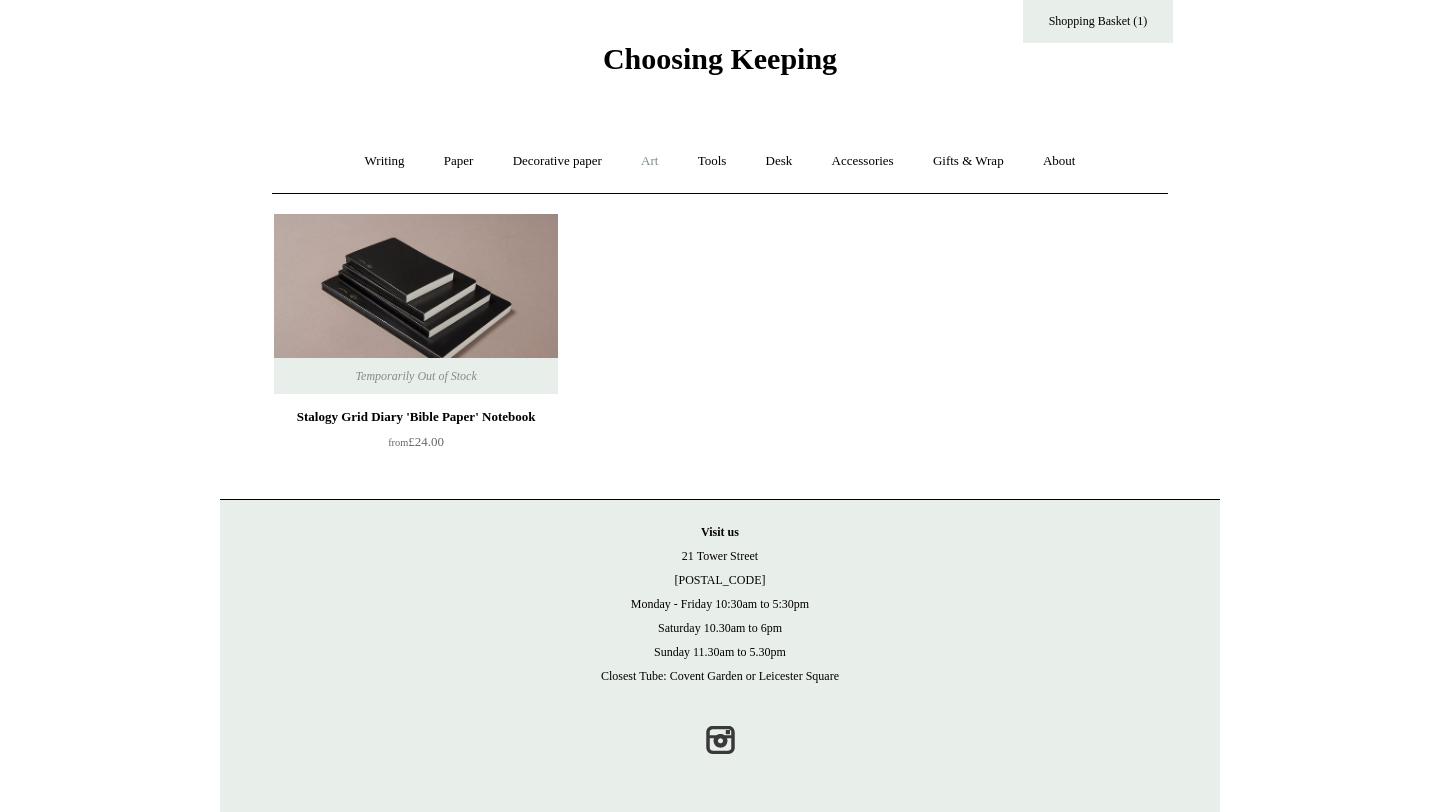click on "Art +" at bounding box center (649, 161) 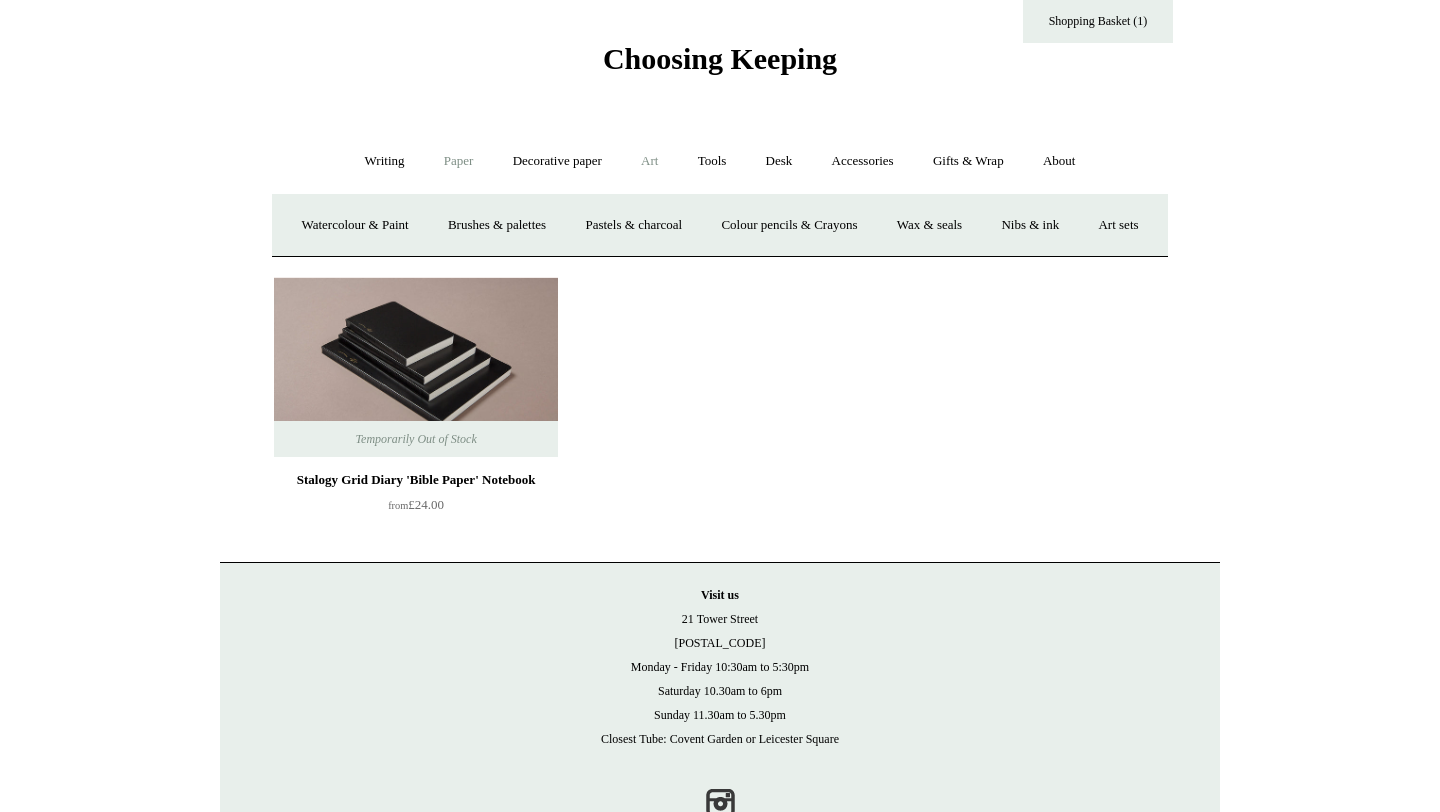 click on "Paper +" at bounding box center (459, 161) 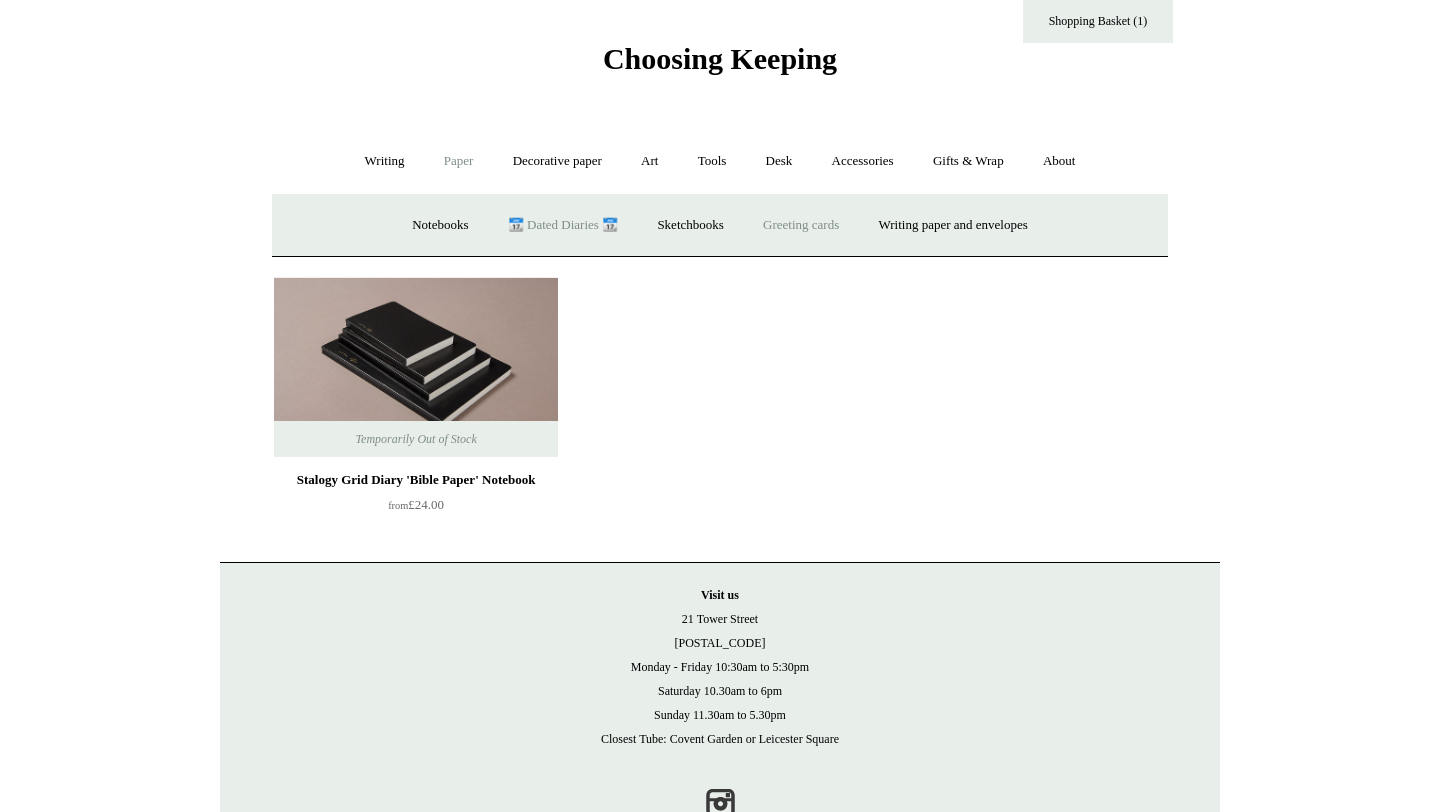 click on "Greeting cards +" at bounding box center (801, 225) 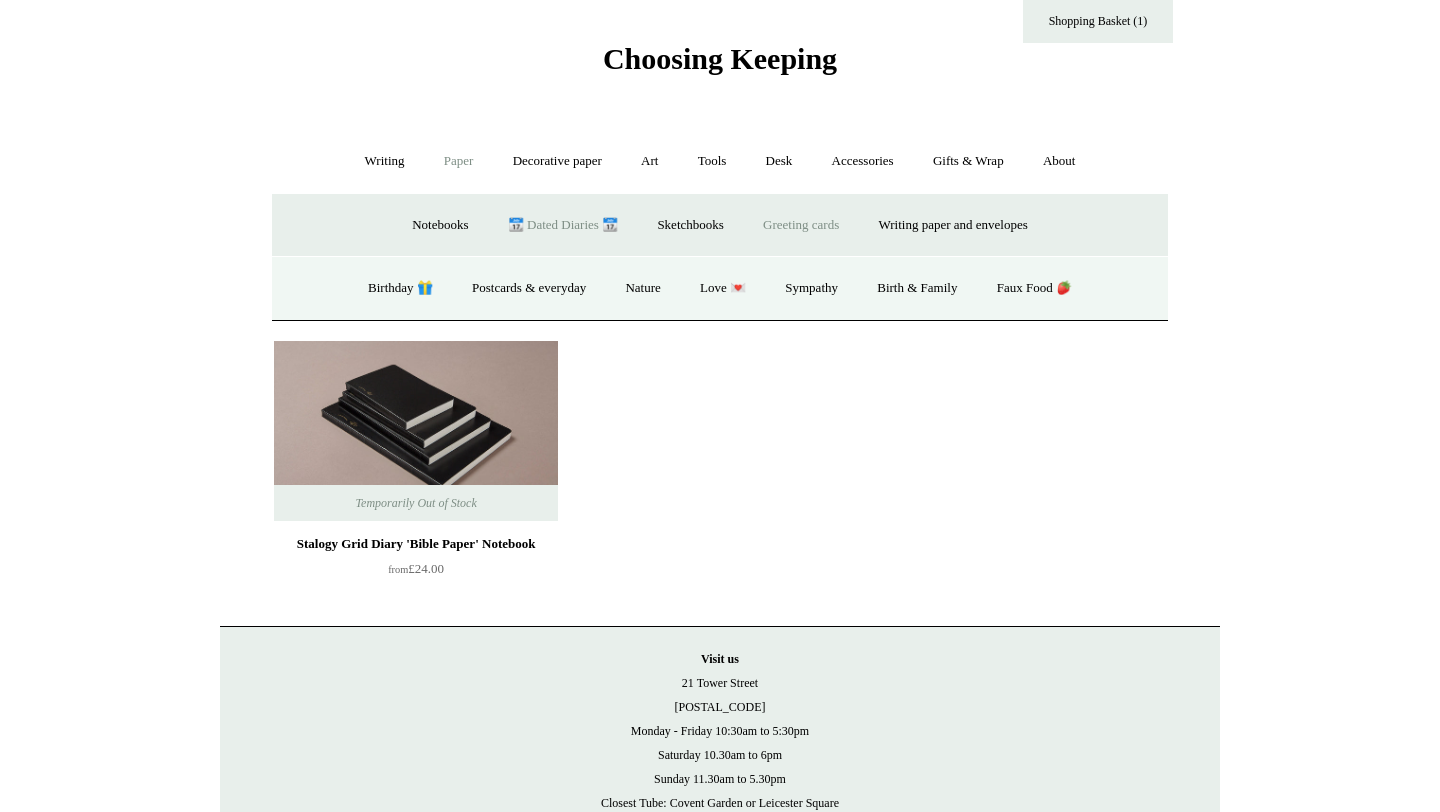 click on "Greeting cards -" at bounding box center [801, 225] 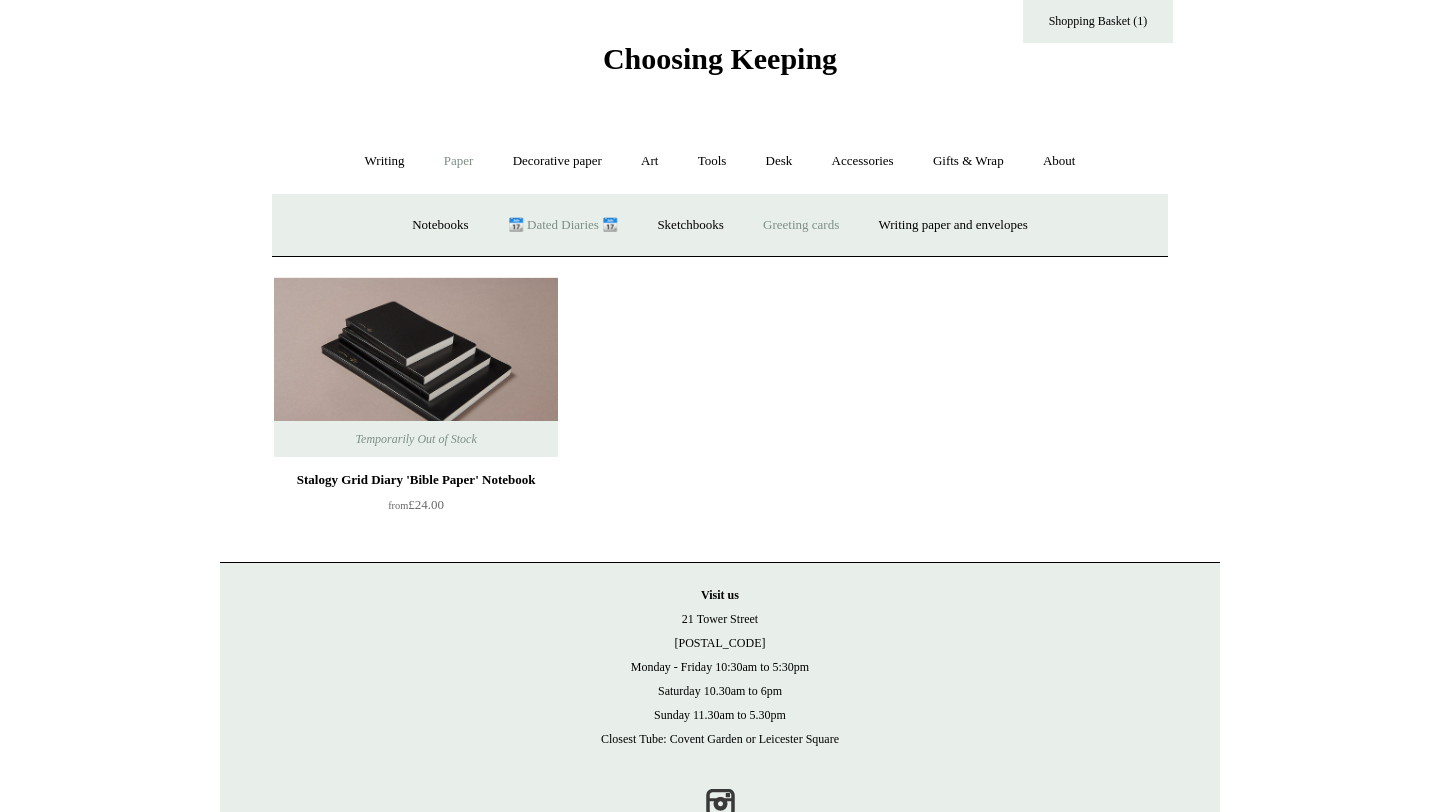 click on "Greeting cards +" at bounding box center (801, 225) 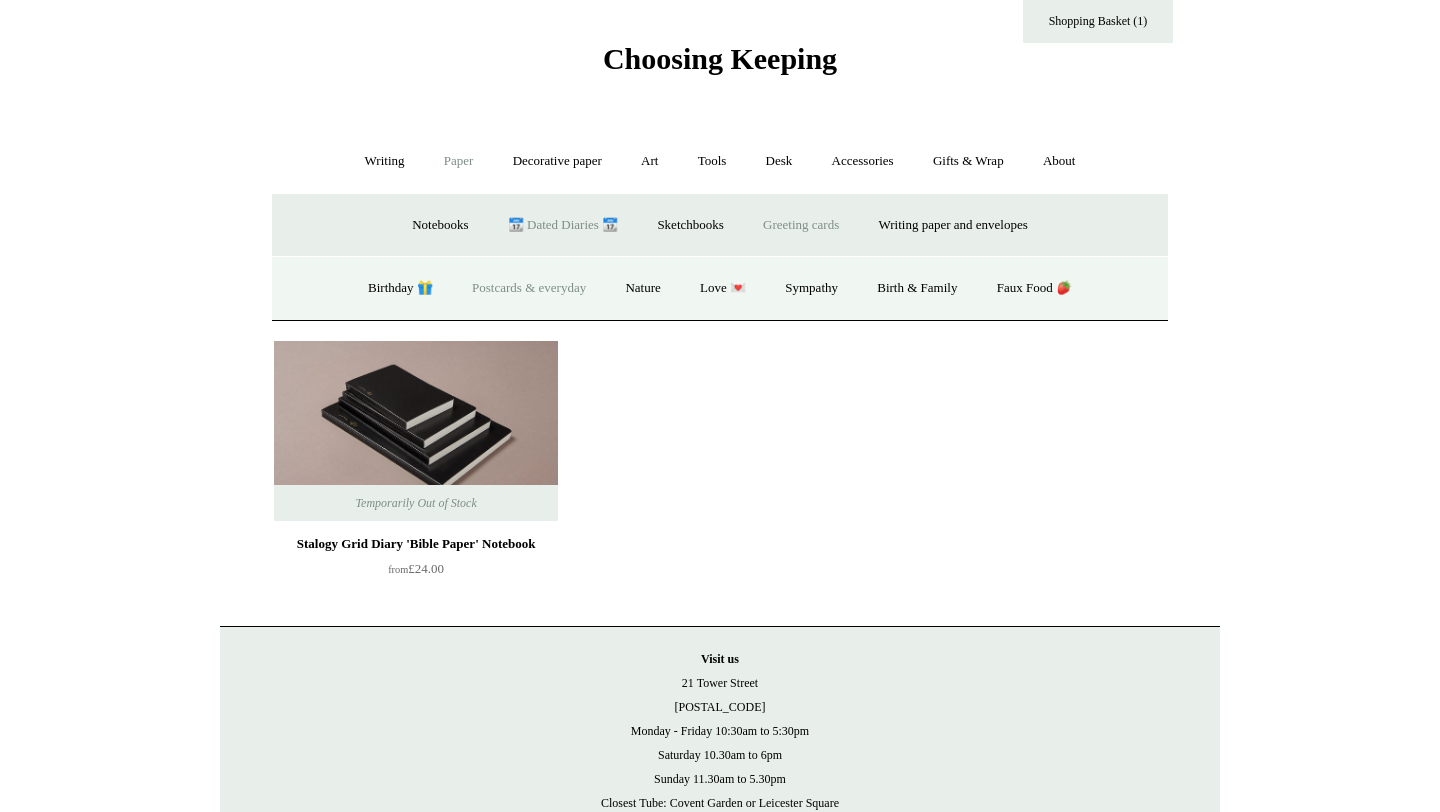 click on "Postcards & everyday" at bounding box center (529, 288) 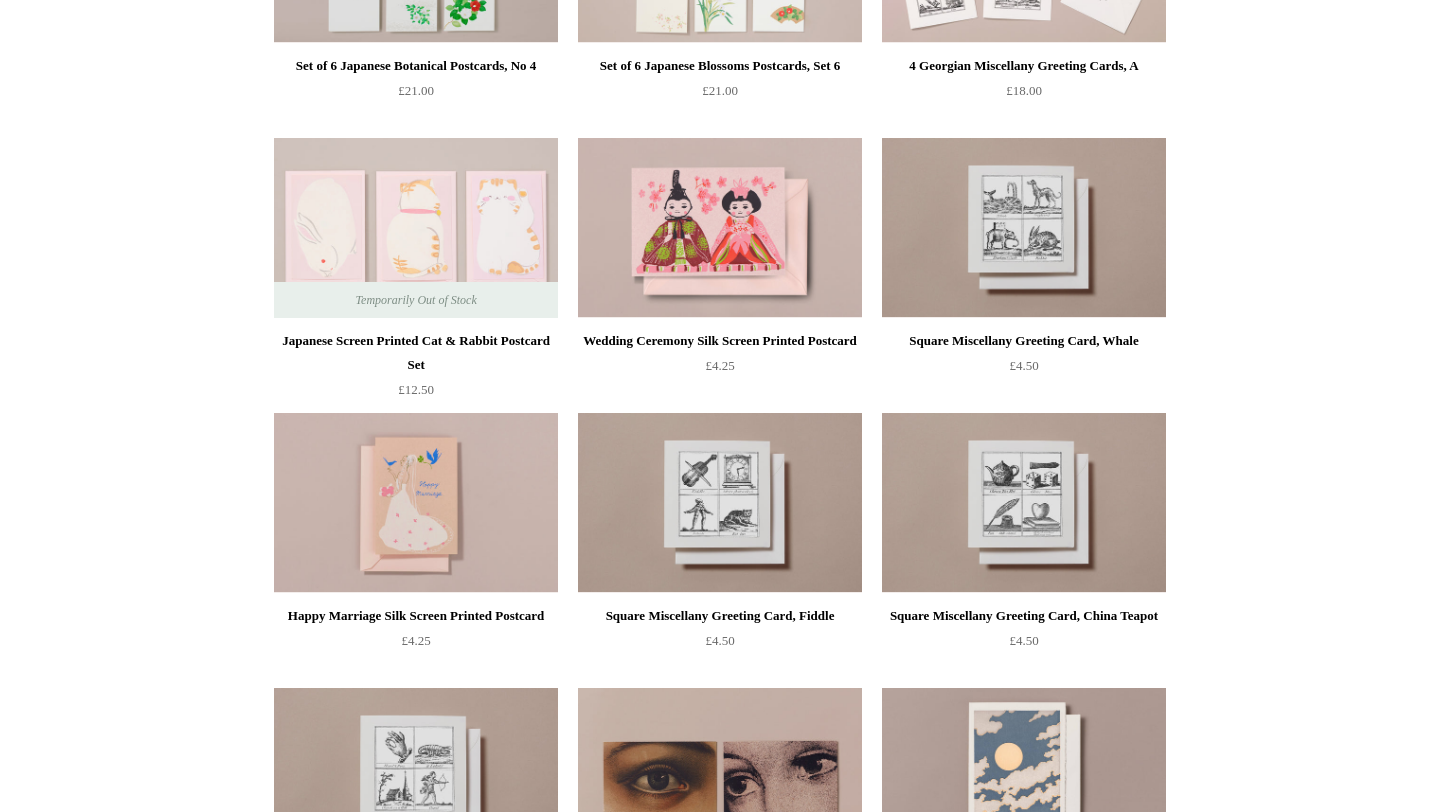 scroll, scrollTop: 0, scrollLeft: 0, axis: both 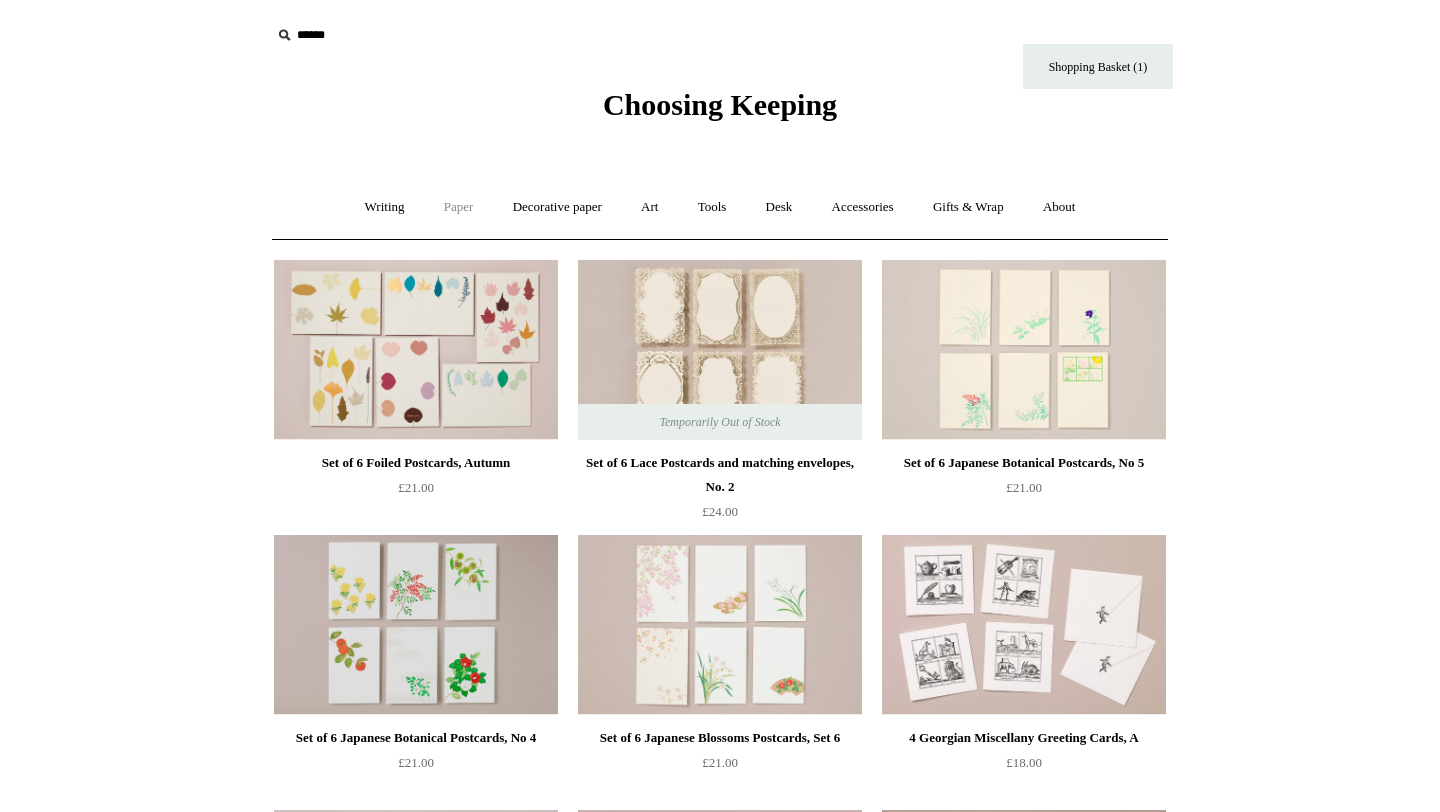 click on "Paper +" at bounding box center [459, 207] 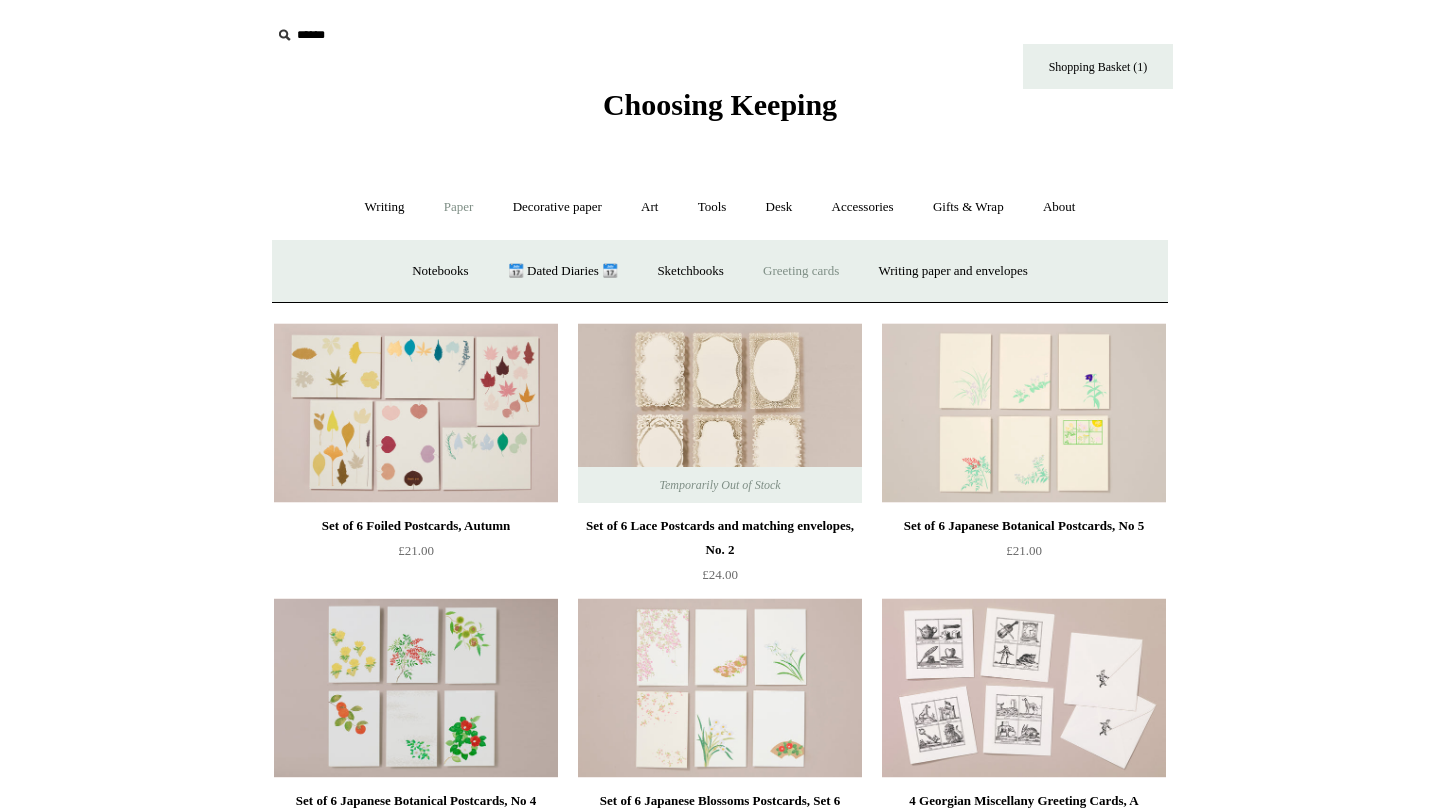 click on "Greeting cards +" at bounding box center [801, 271] 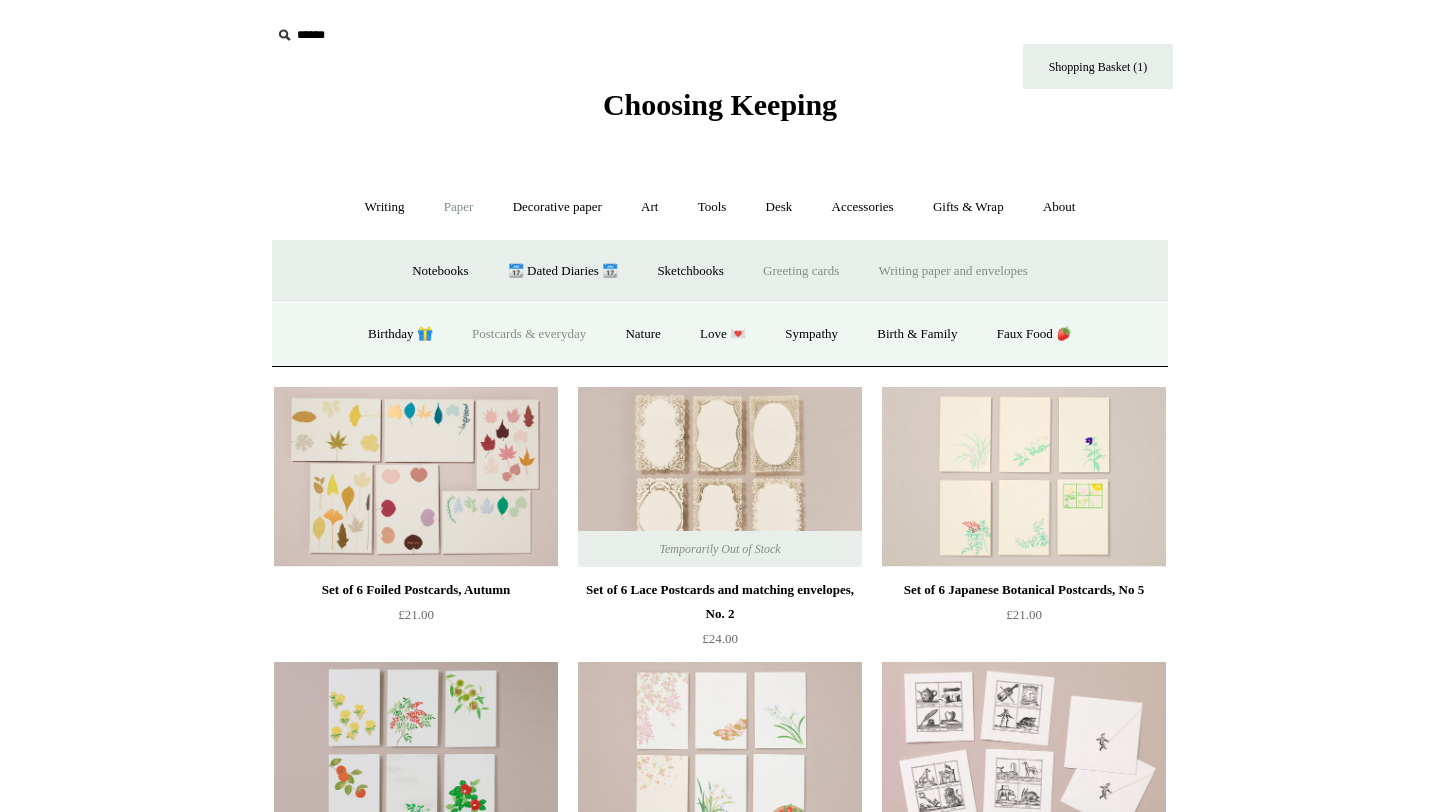 click on "Writing paper and envelopes +" at bounding box center (953, 271) 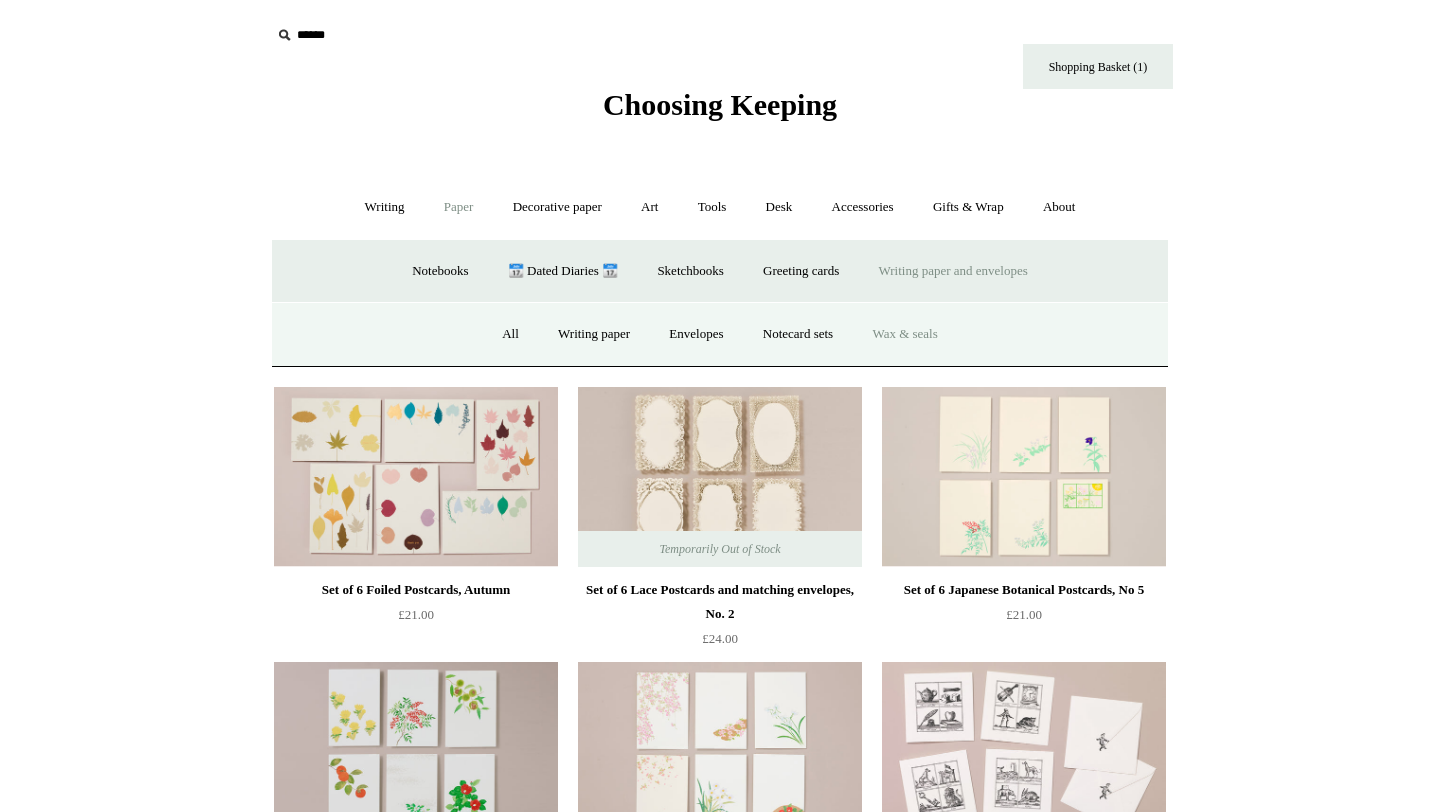 click on "Wax & seals" at bounding box center [904, 334] 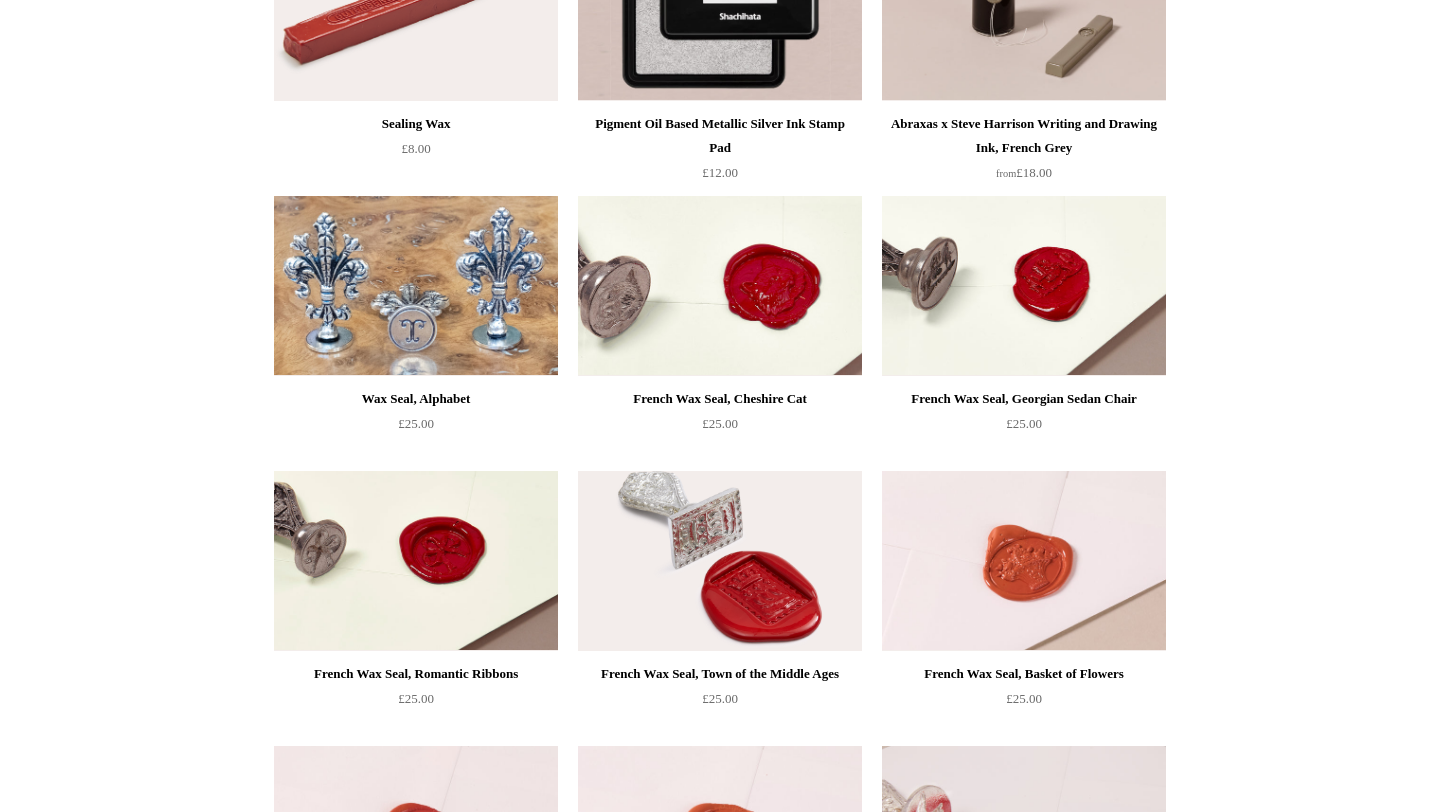 scroll, scrollTop: 0, scrollLeft: 0, axis: both 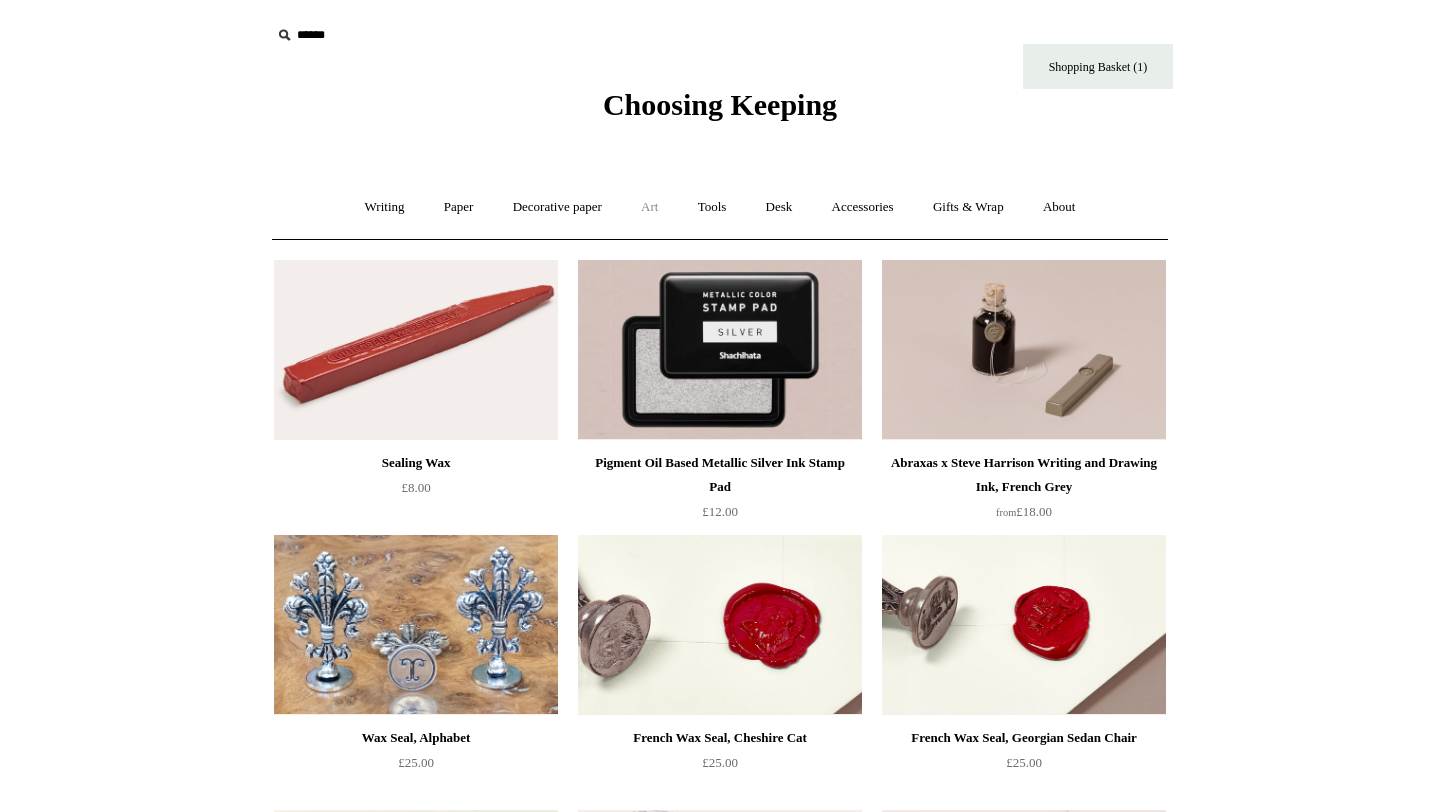 click on "Art +" at bounding box center (649, 207) 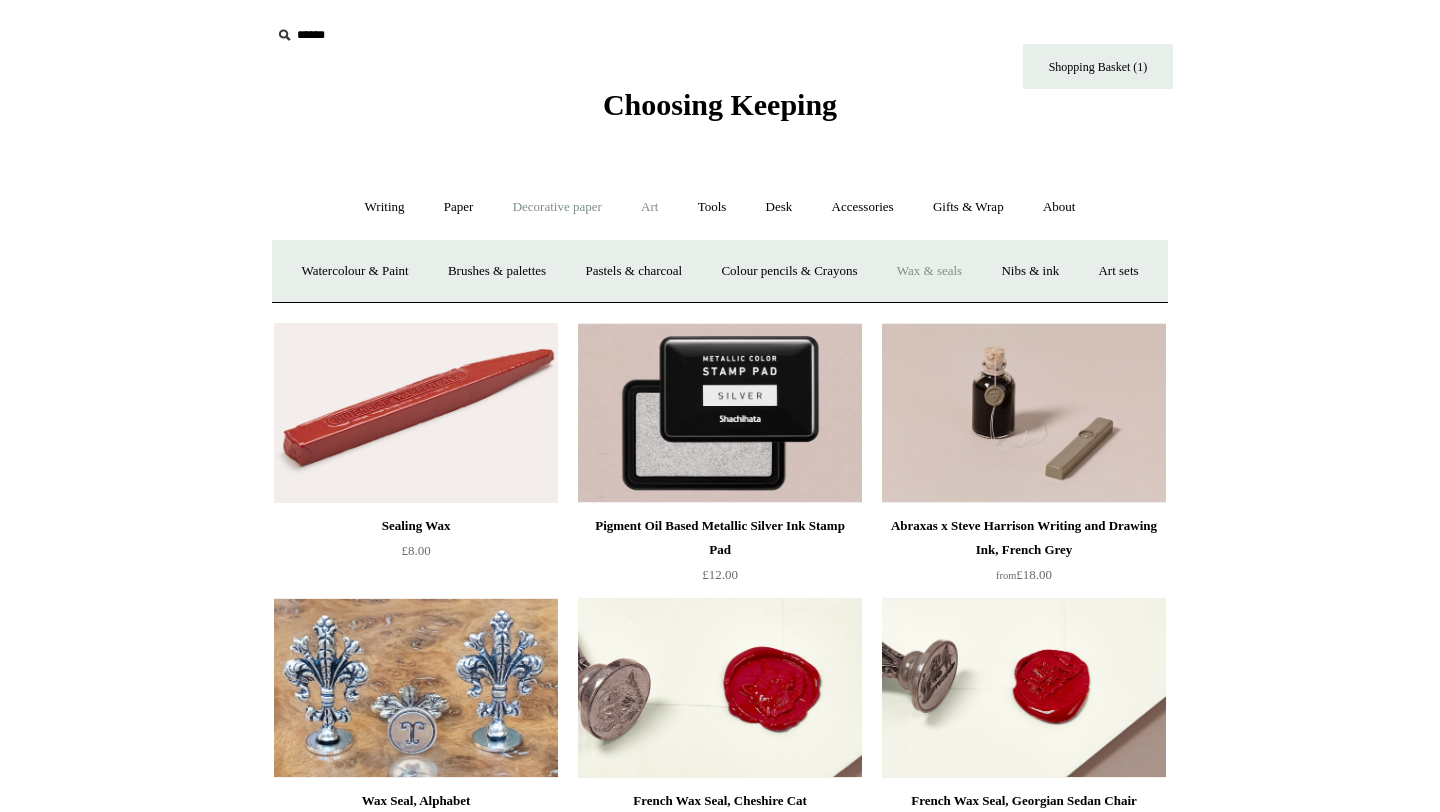 click on "Decorative paper +" at bounding box center [557, 207] 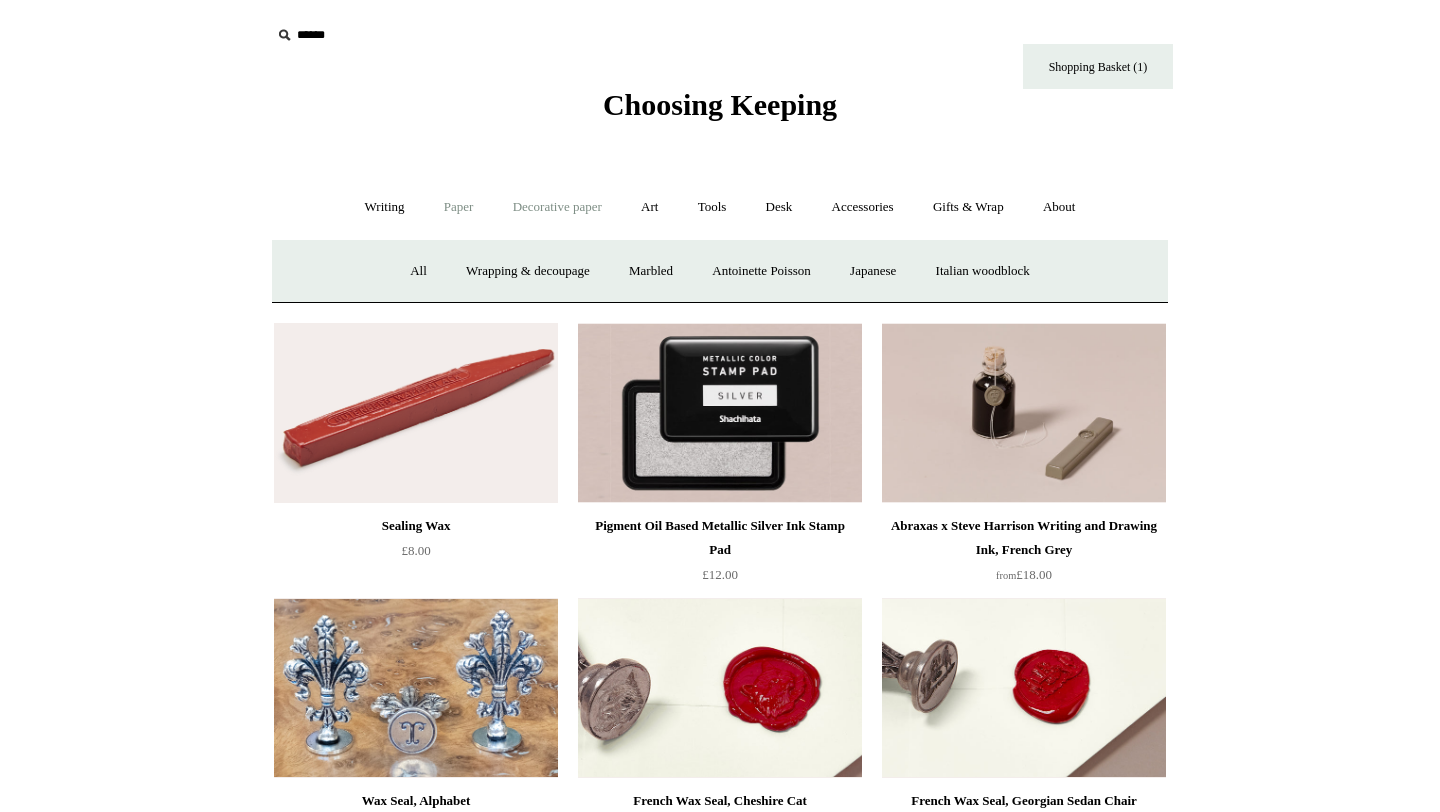 click on "Paper +" at bounding box center [459, 207] 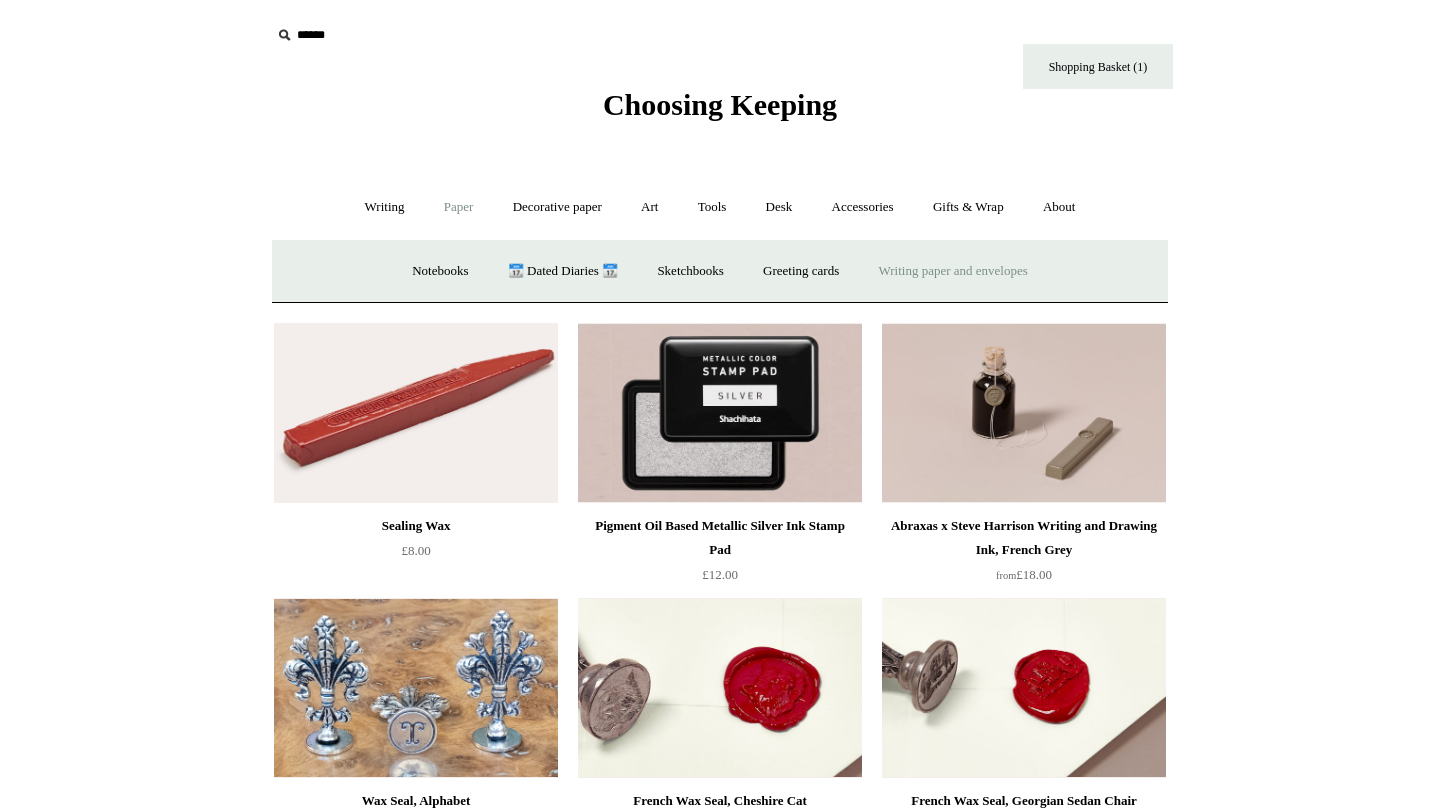 click on "Writing paper and envelopes +" at bounding box center [953, 271] 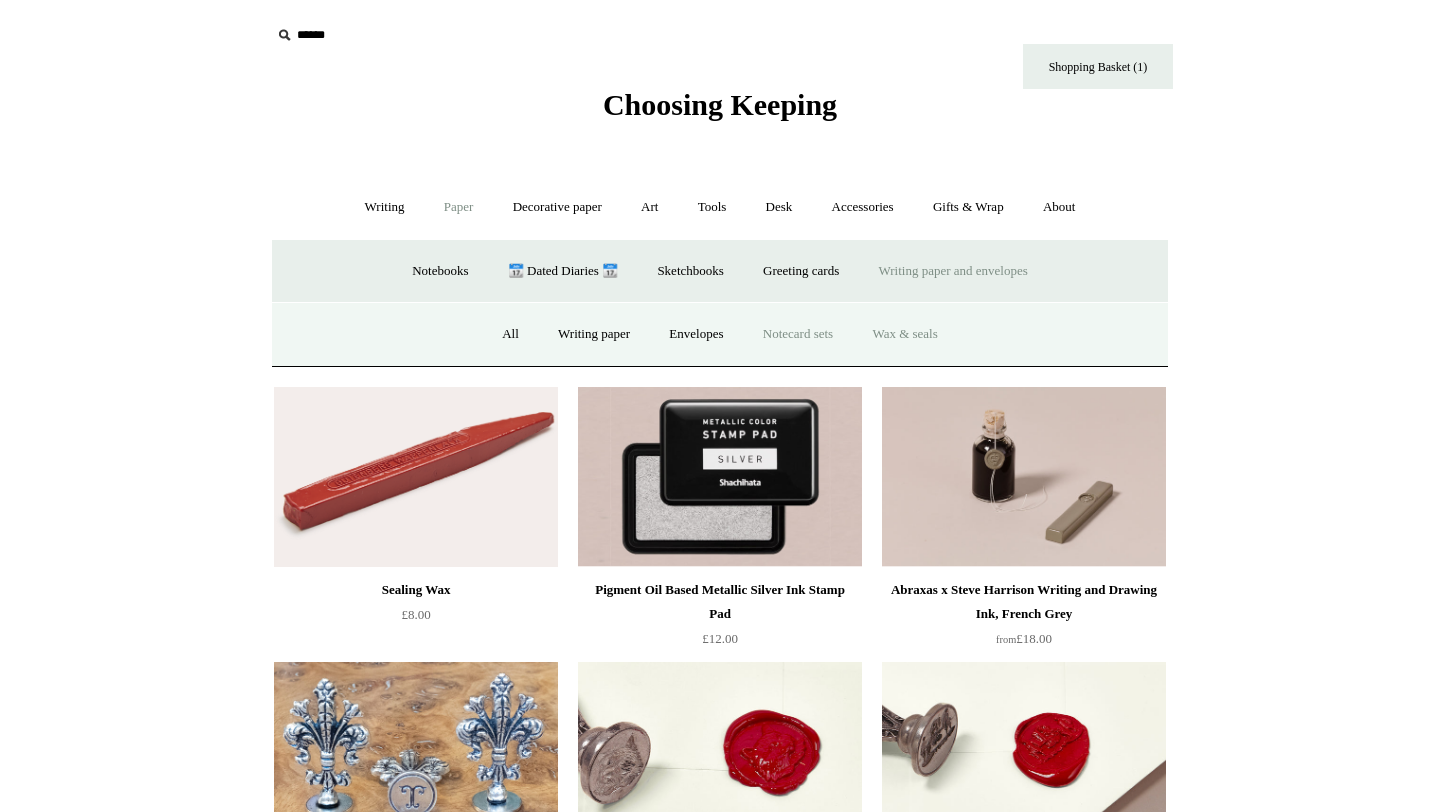 click on "Notecard sets" at bounding box center [798, 334] 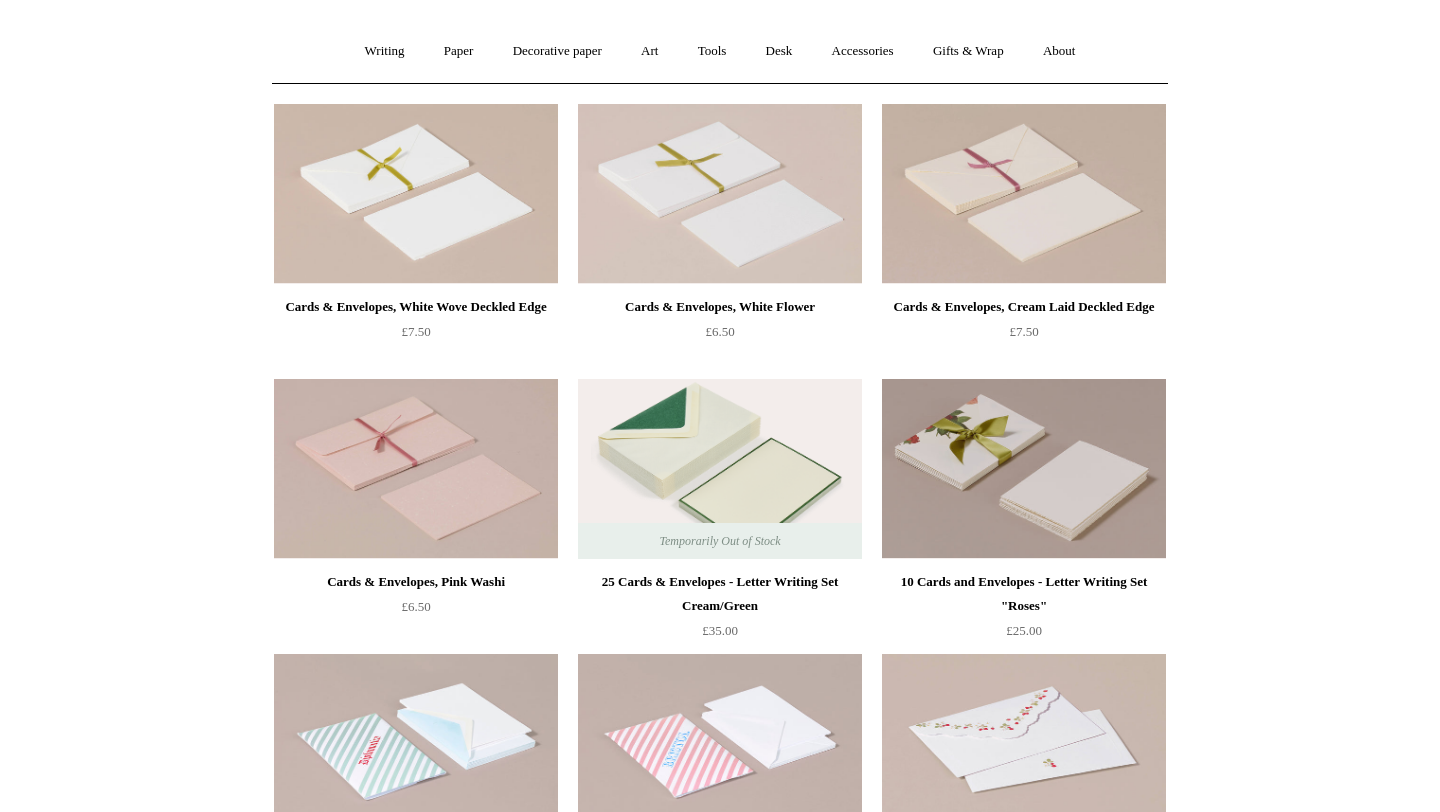 scroll, scrollTop: 0, scrollLeft: 0, axis: both 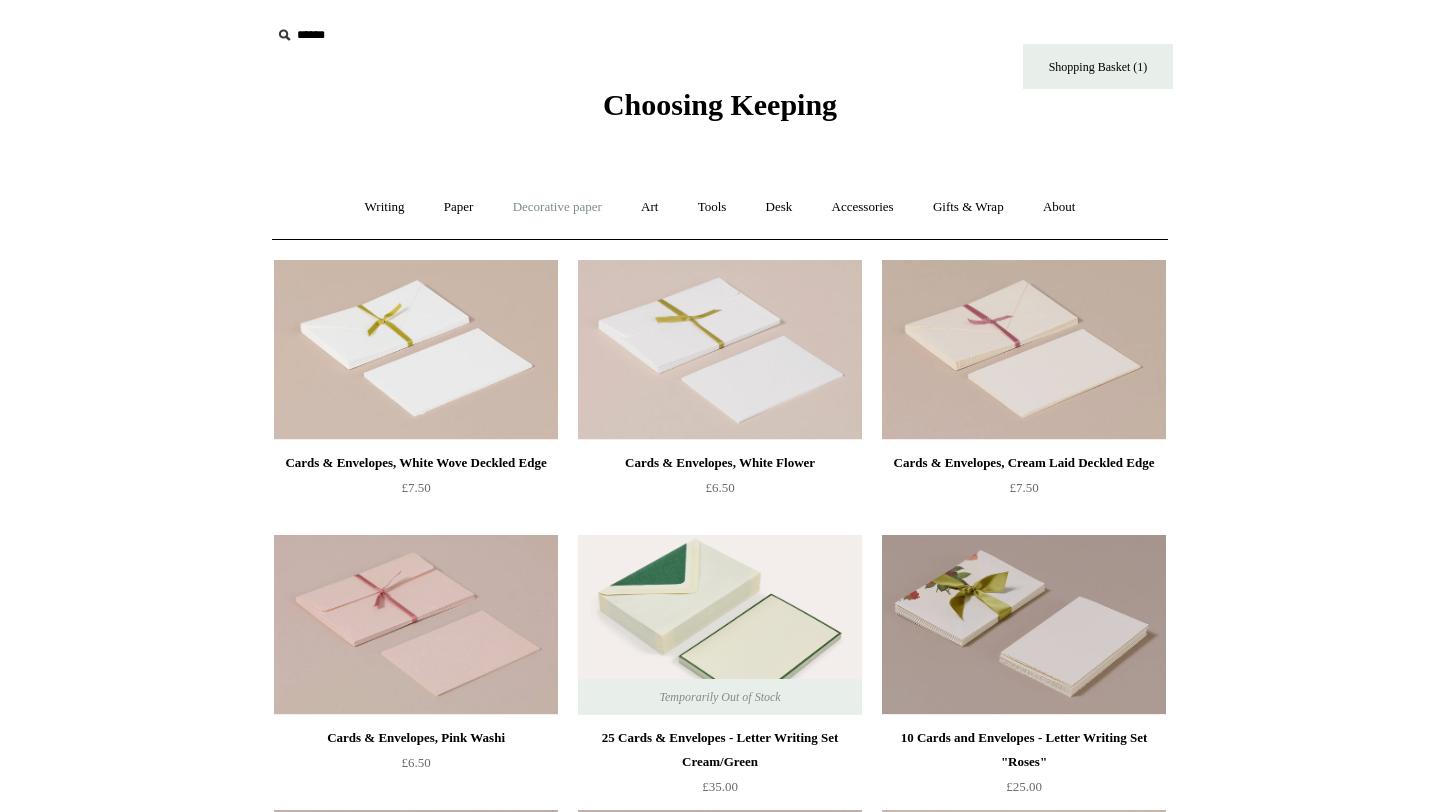 click on "Decorative paper +" at bounding box center (557, 207) 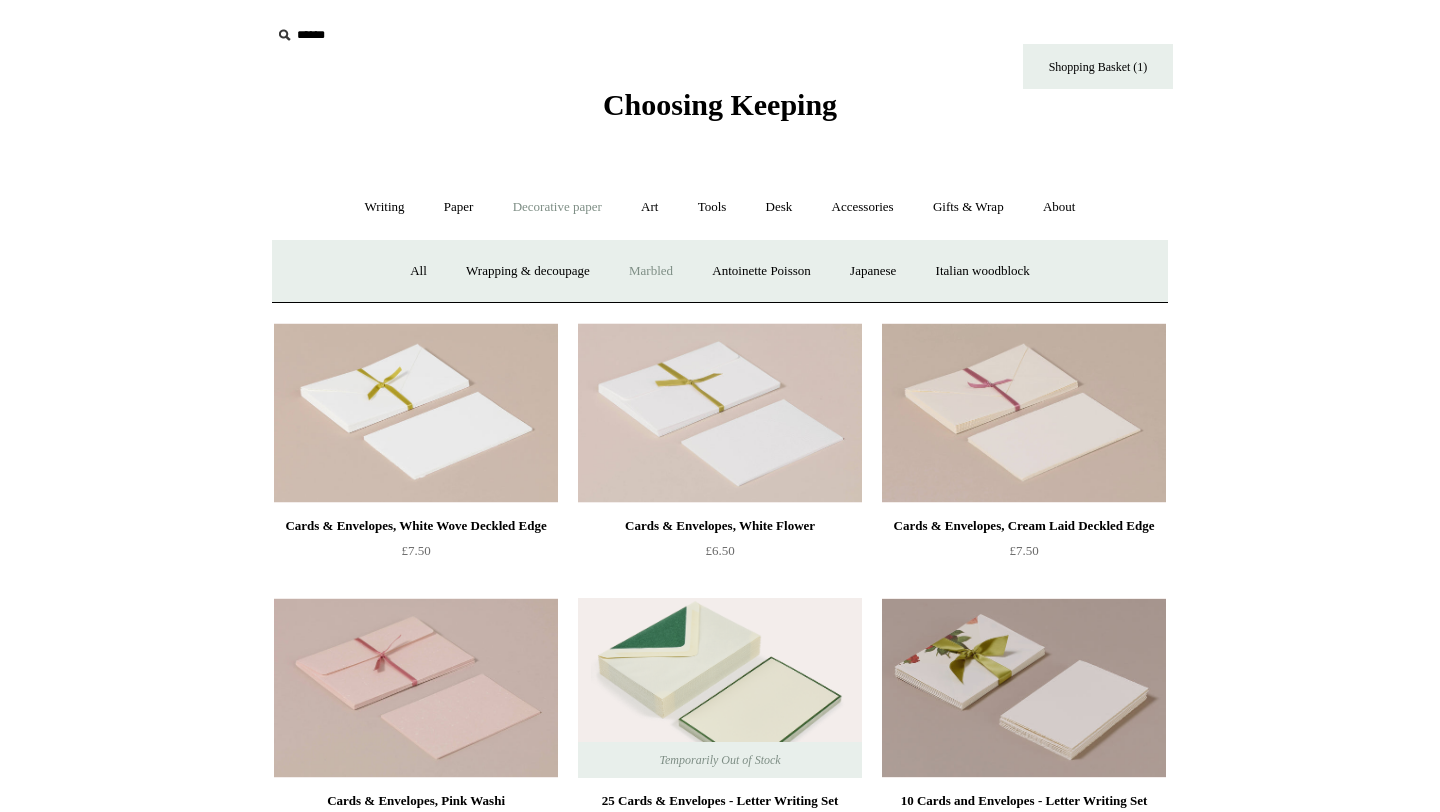 click on "Marbled" at bounding box center [651, 271] 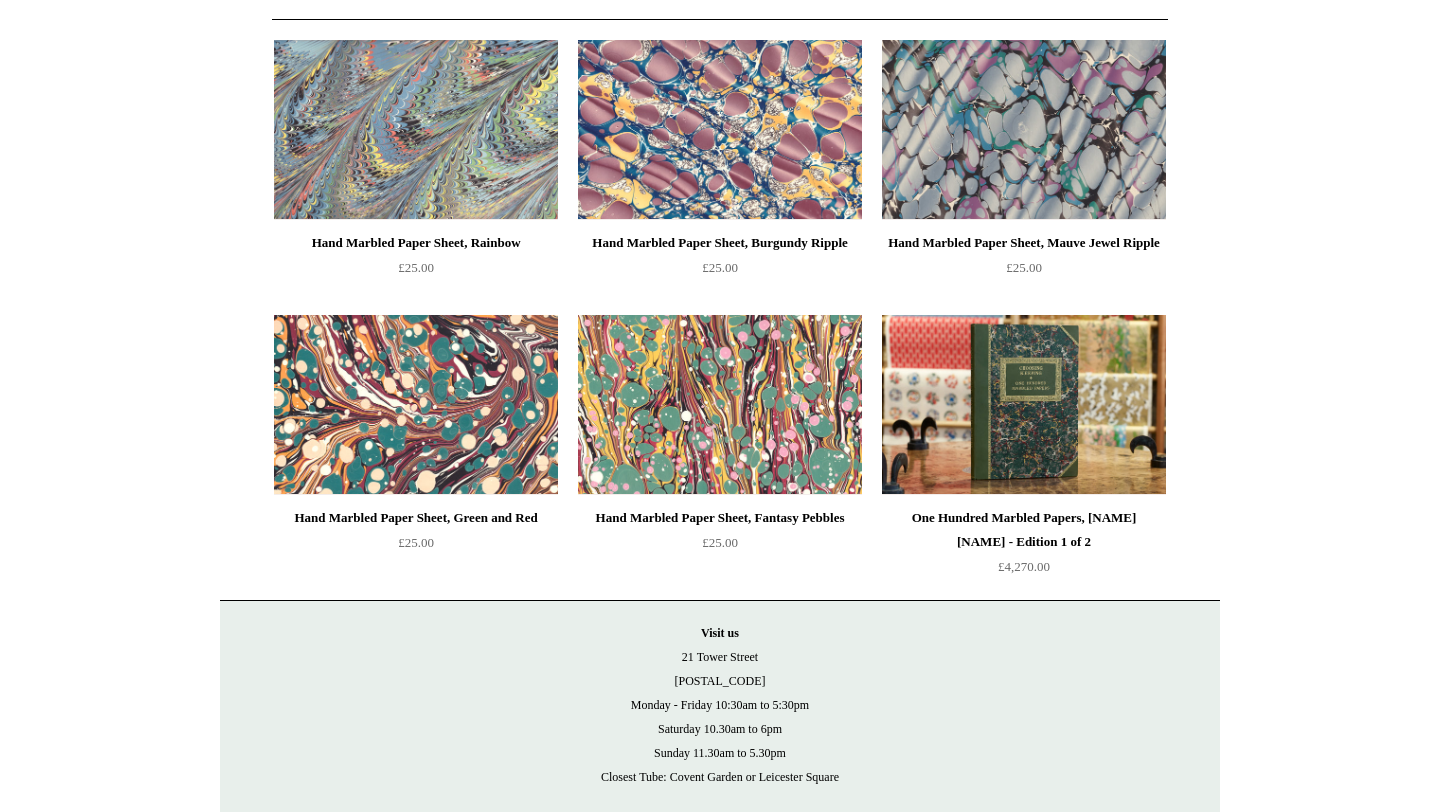 scroll, scrollTop: 0, scrollLeft: 0, axis: both 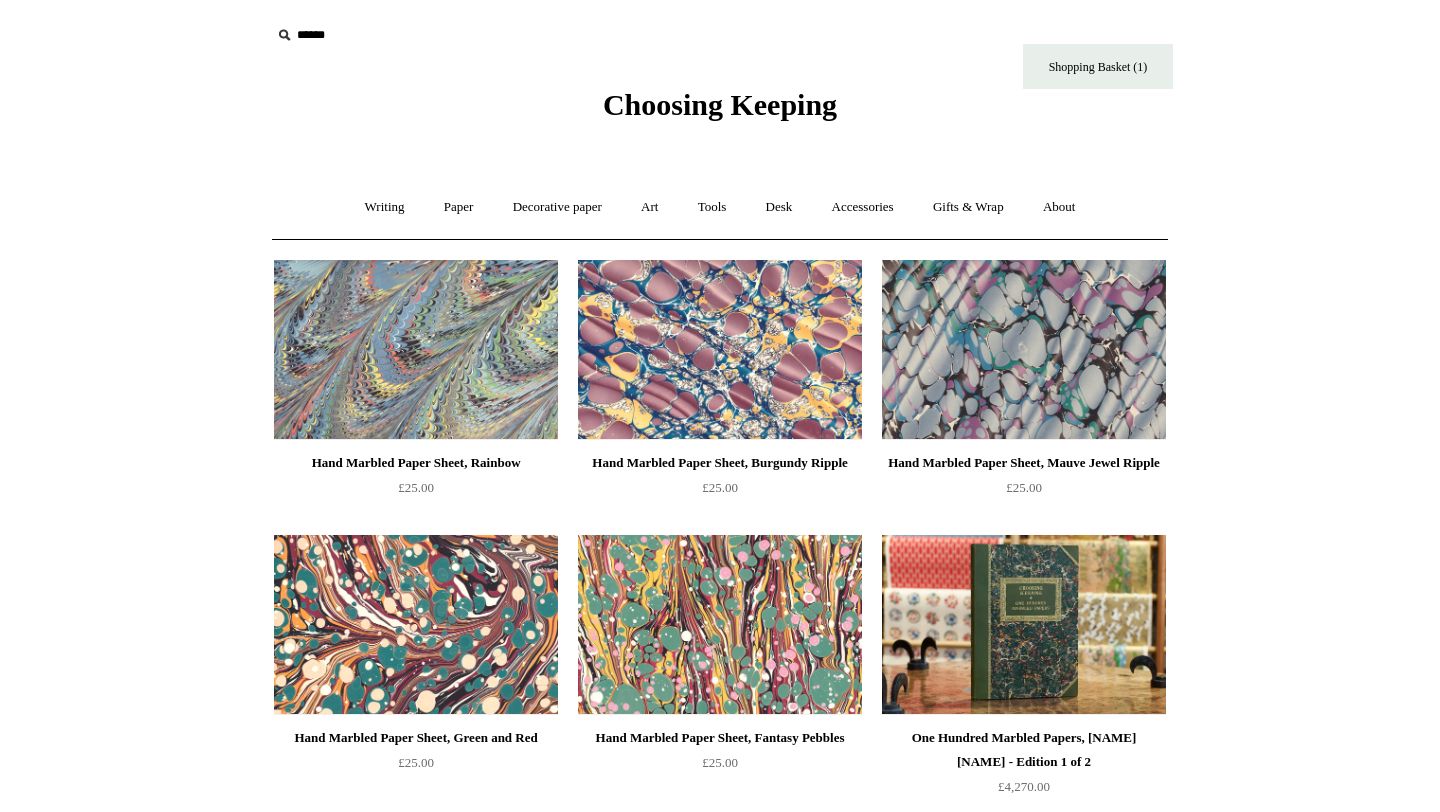 click at bounding box center (416, 625) 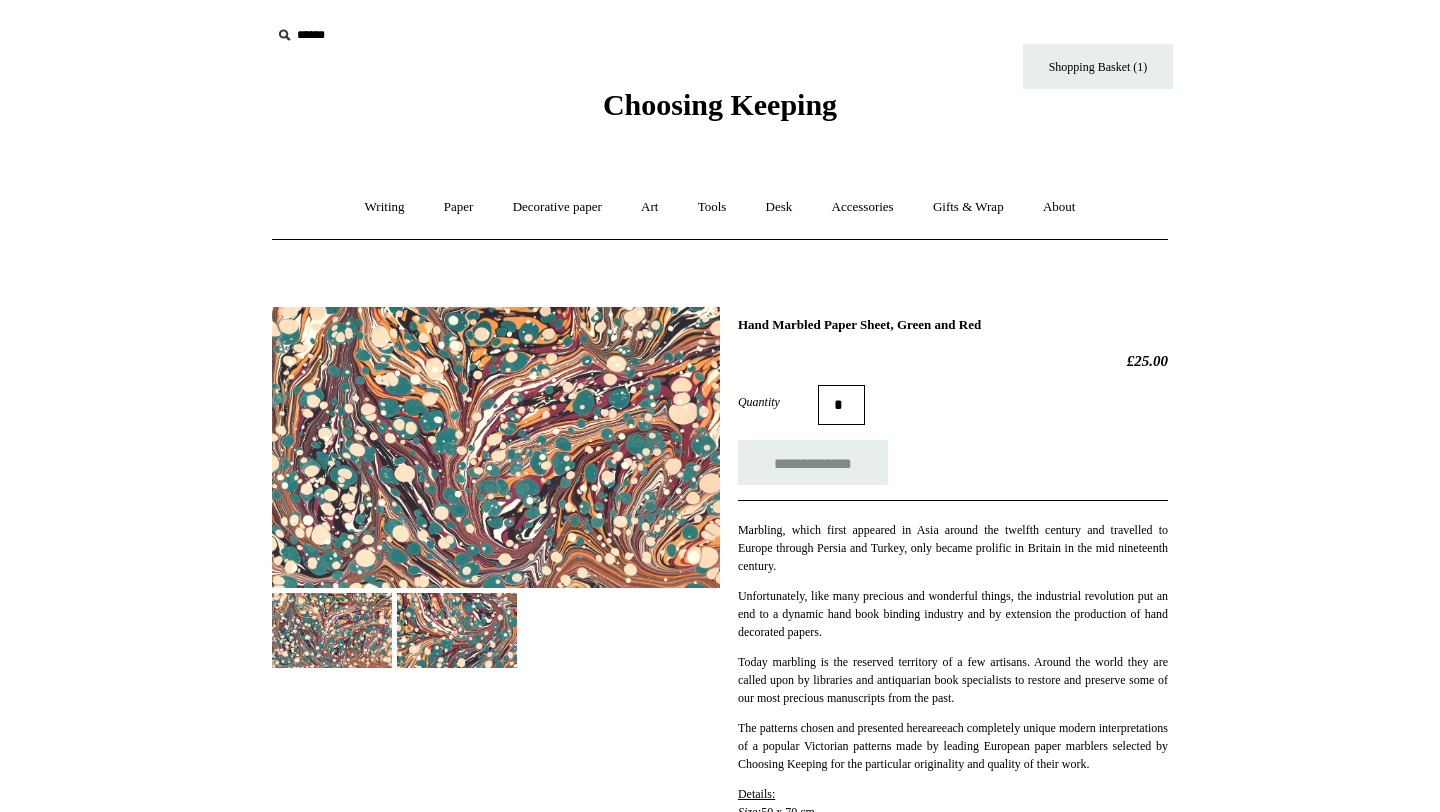 scroll, scrollTop: 561, scrollLeft: 0, axis: vertical 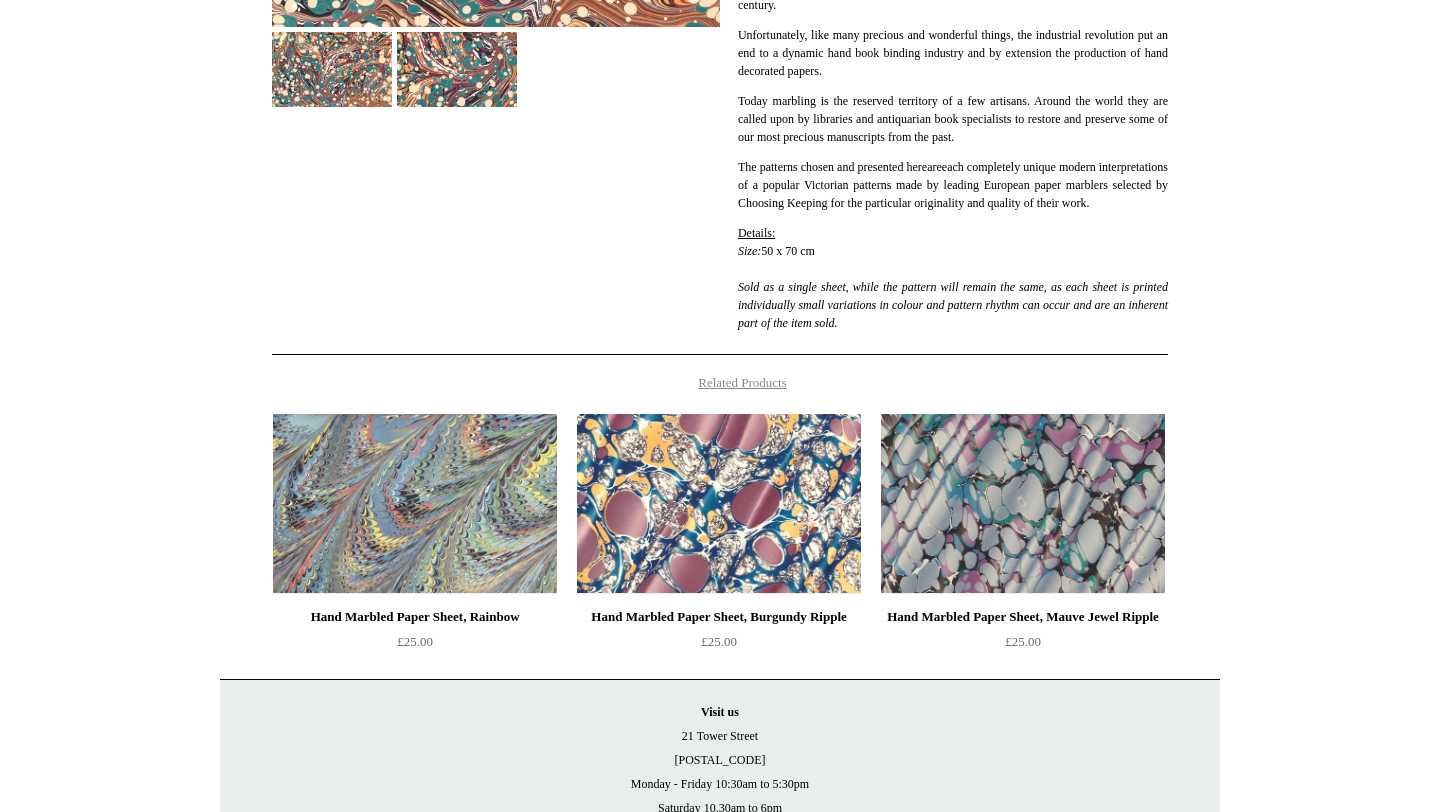 click at bounding box center (719, 504) 